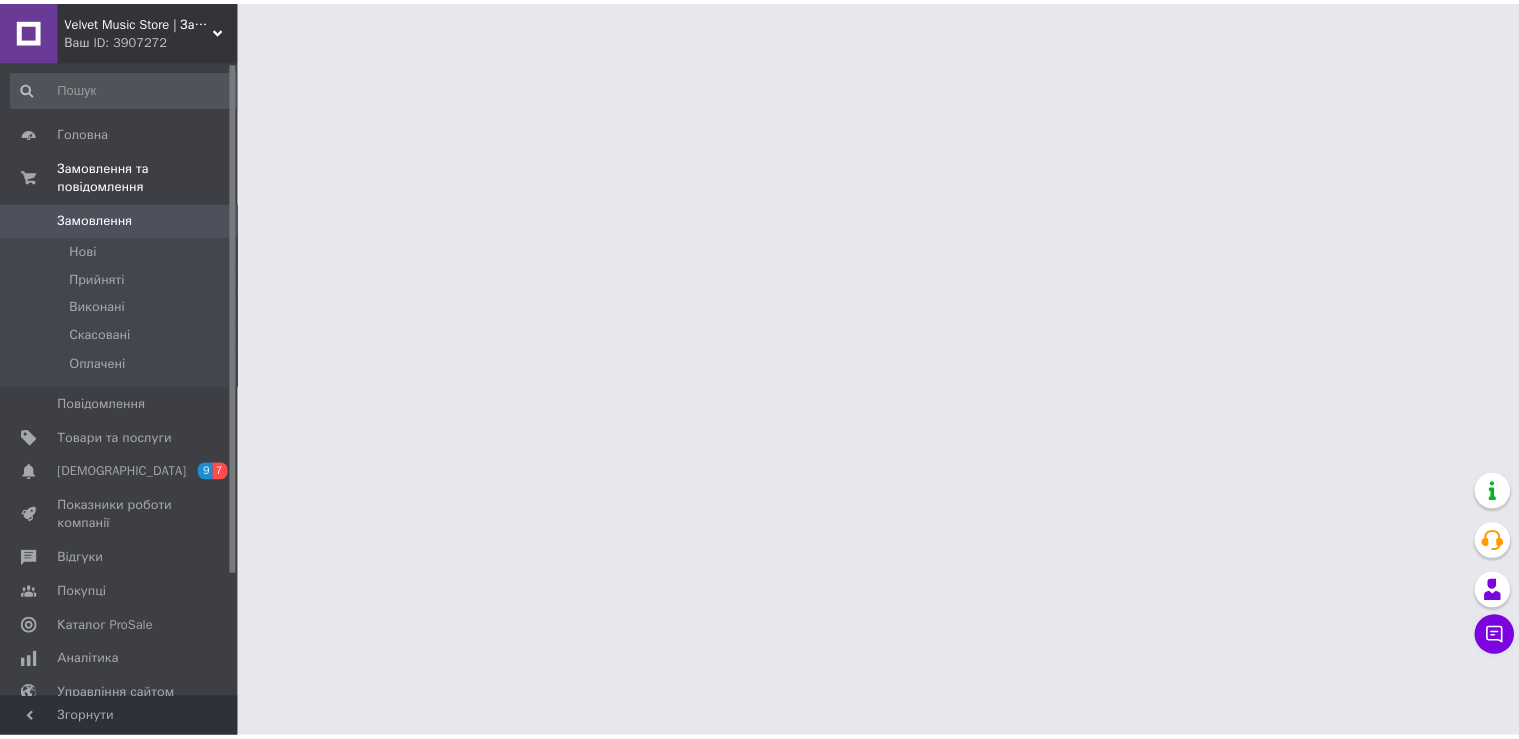 scroll, scrollTop: 0, scrollLeft: 0, axis: both 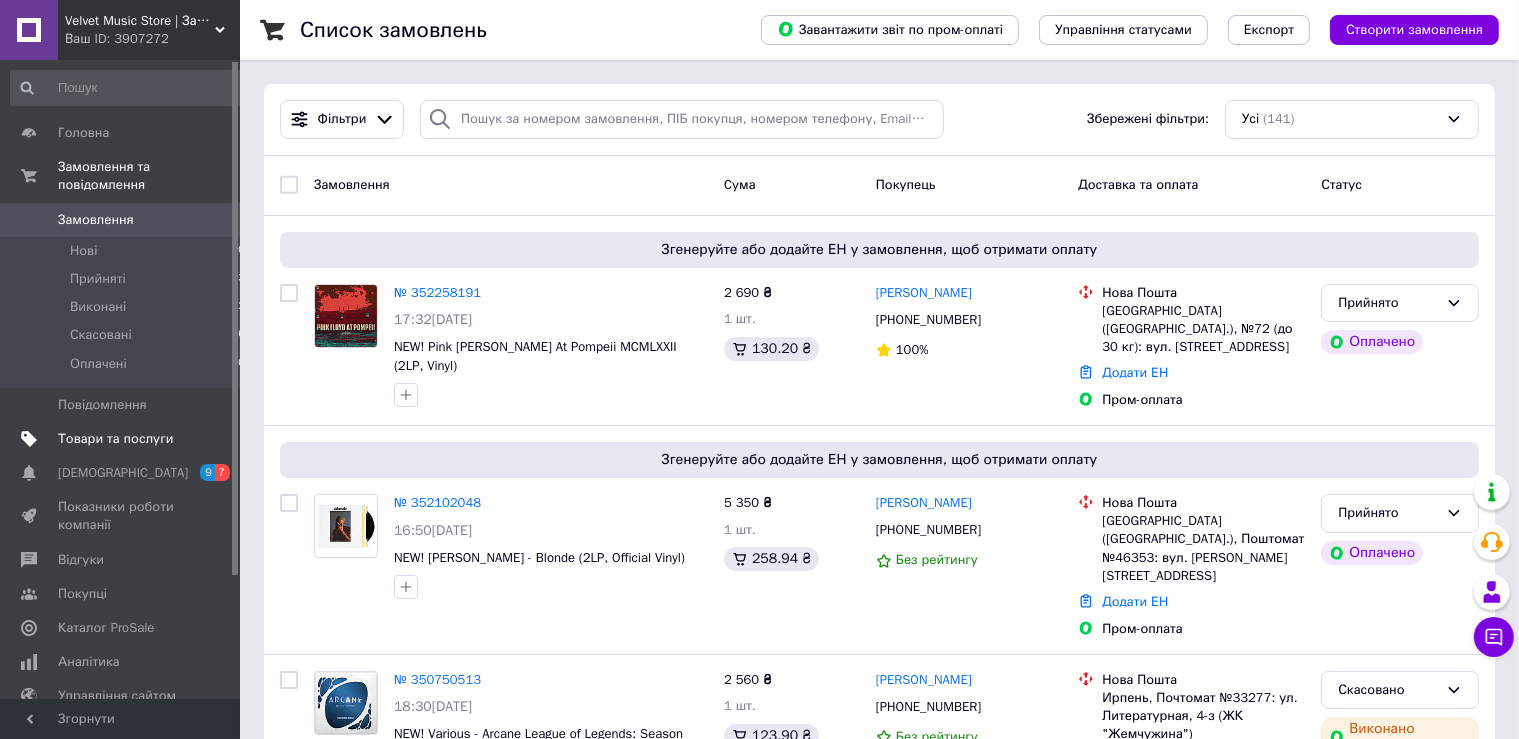 click on "Товари та послуги" at bounding box center [128, 439] 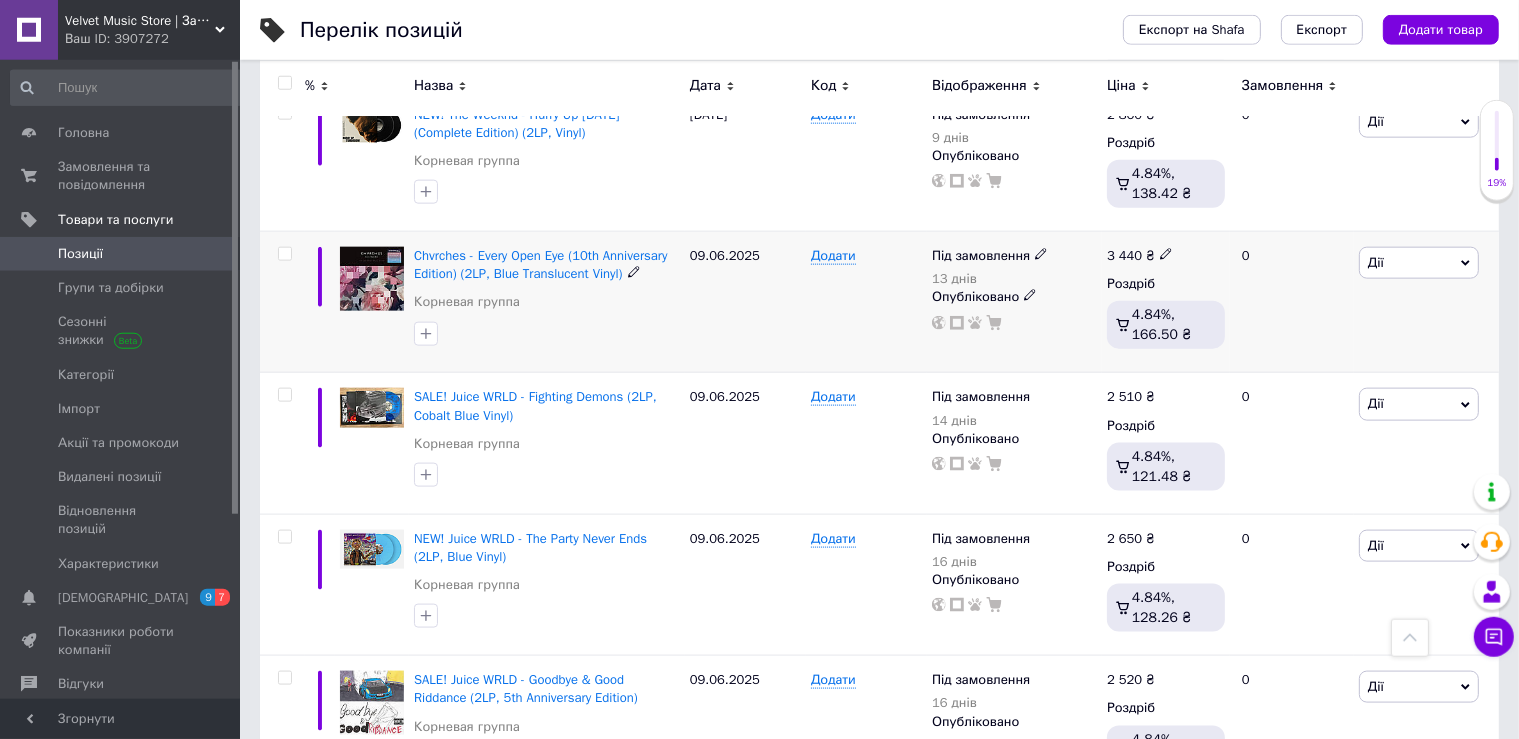 scroll, scrollTop: 2614, scrollLeft: 0, axis: vertical 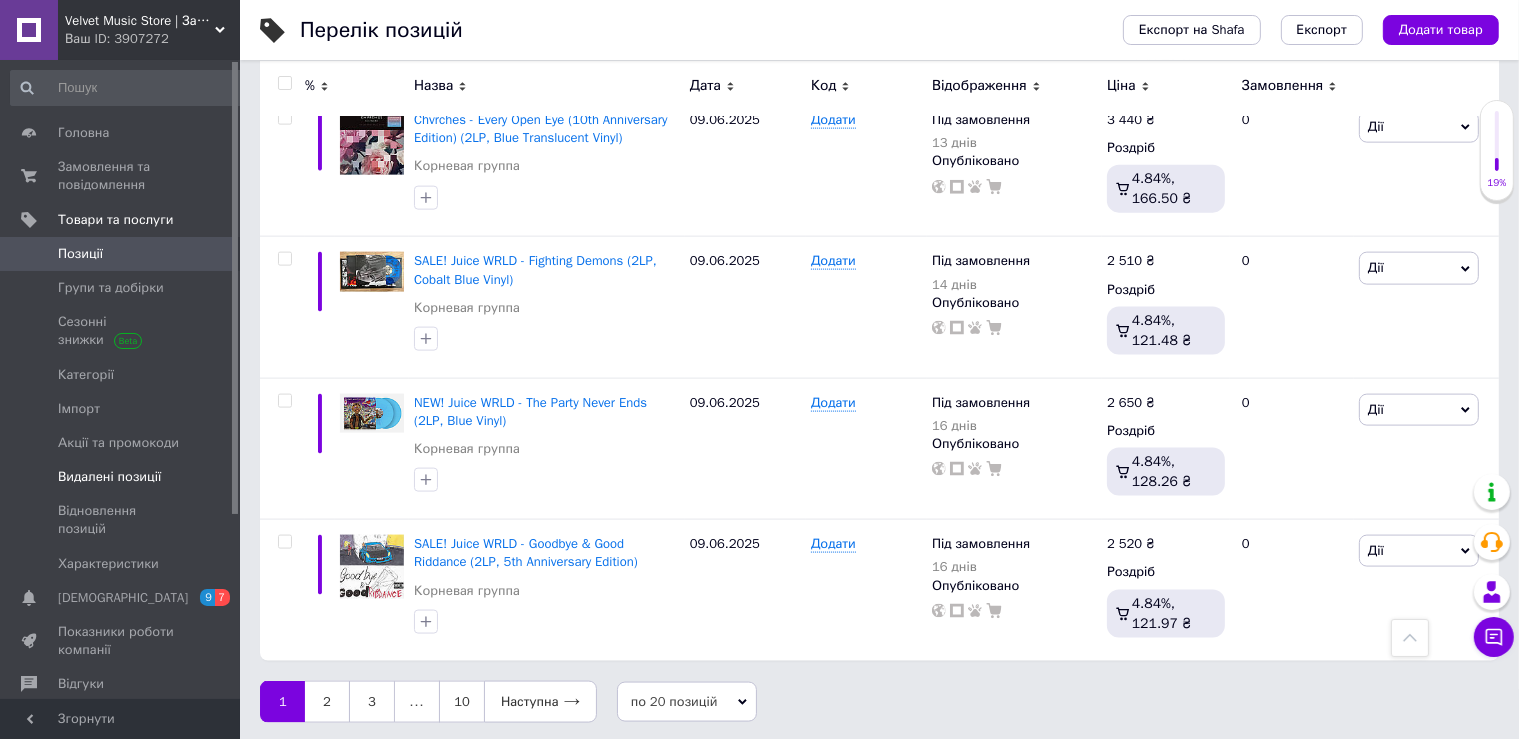 click on "Видалені позиції" at bounding box center [109, 477] 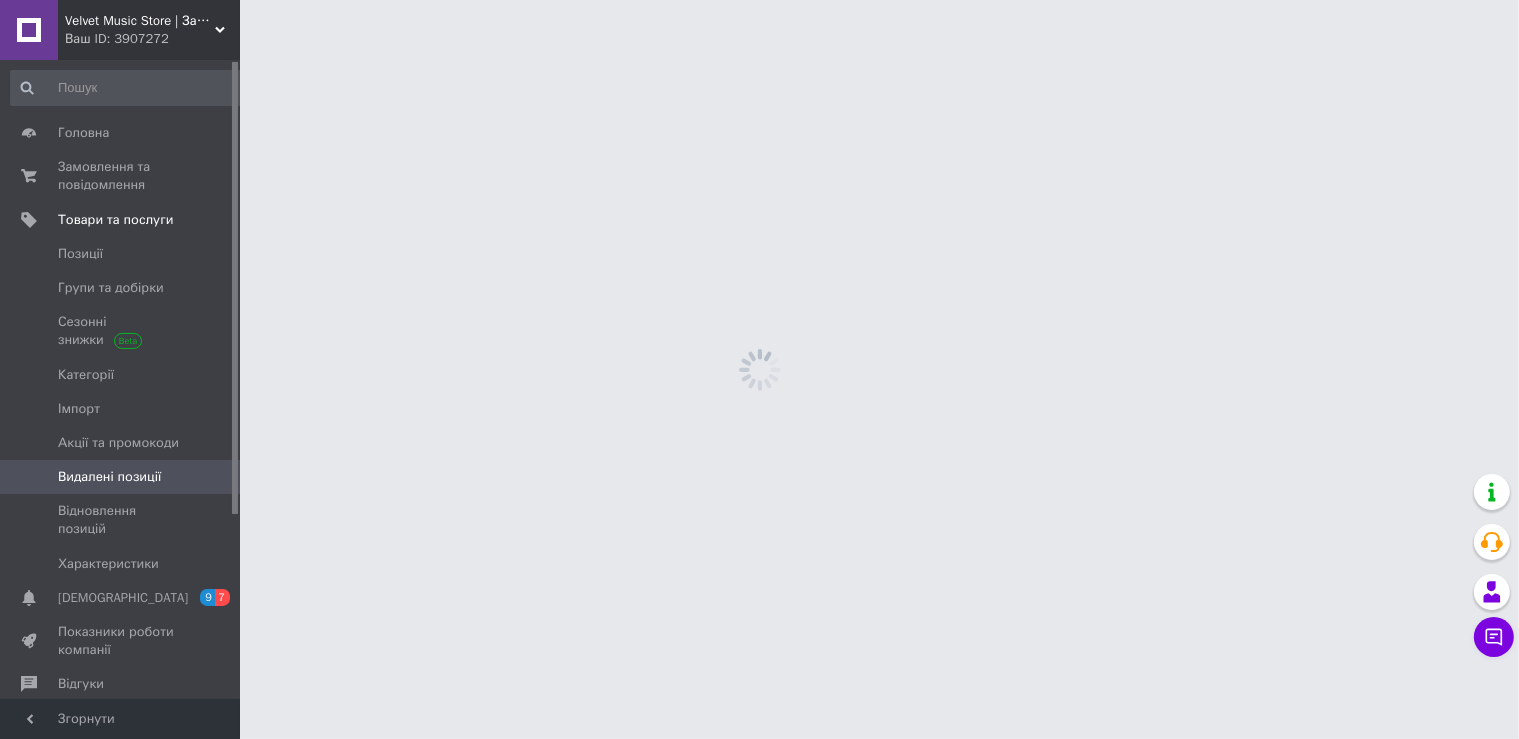 scroll, scrollTop: 0, scrollLeft: 0, axis: both 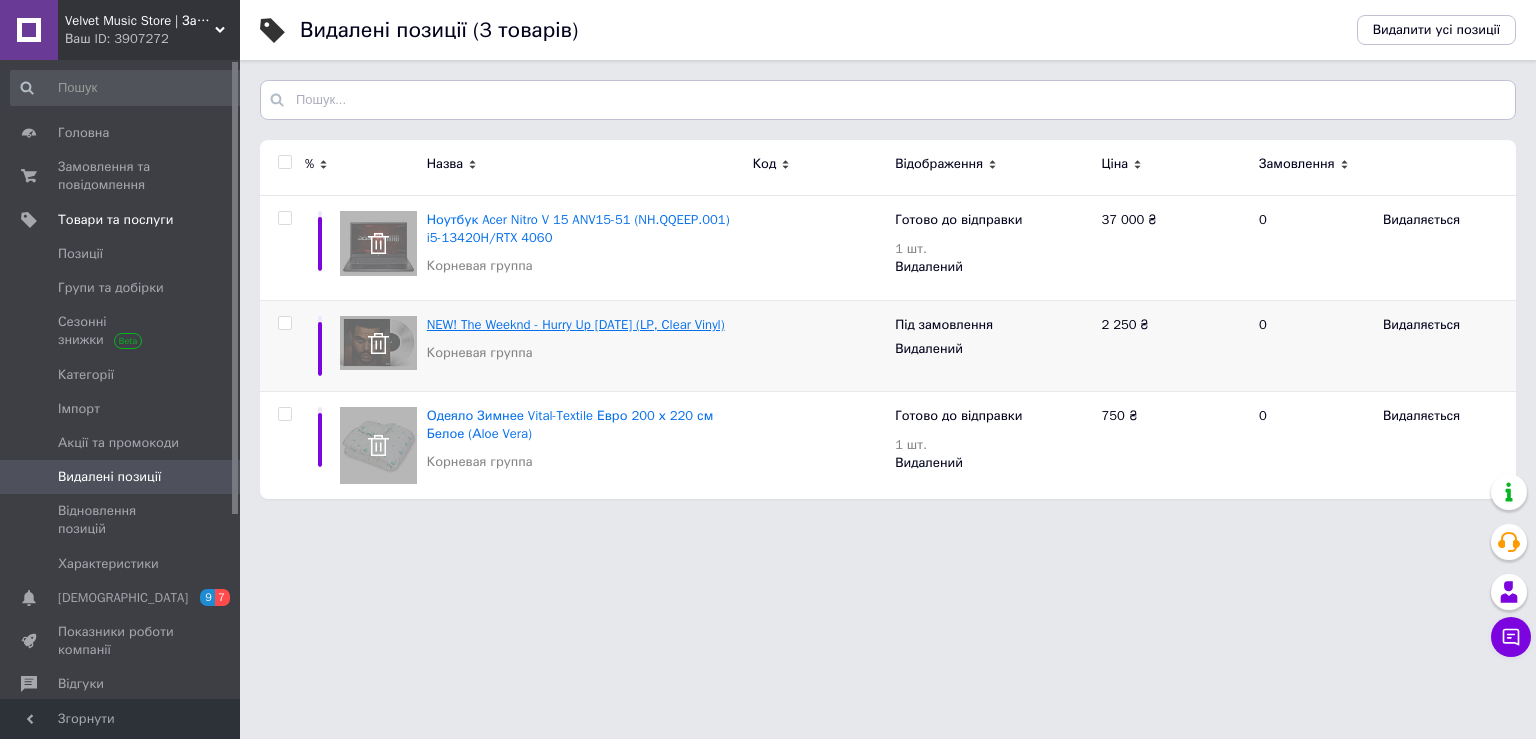 click on "NEW! The Weeknd - Hurry Up [DATE] (LP, Clear Vinyl)" at bounding box center [576, 324] 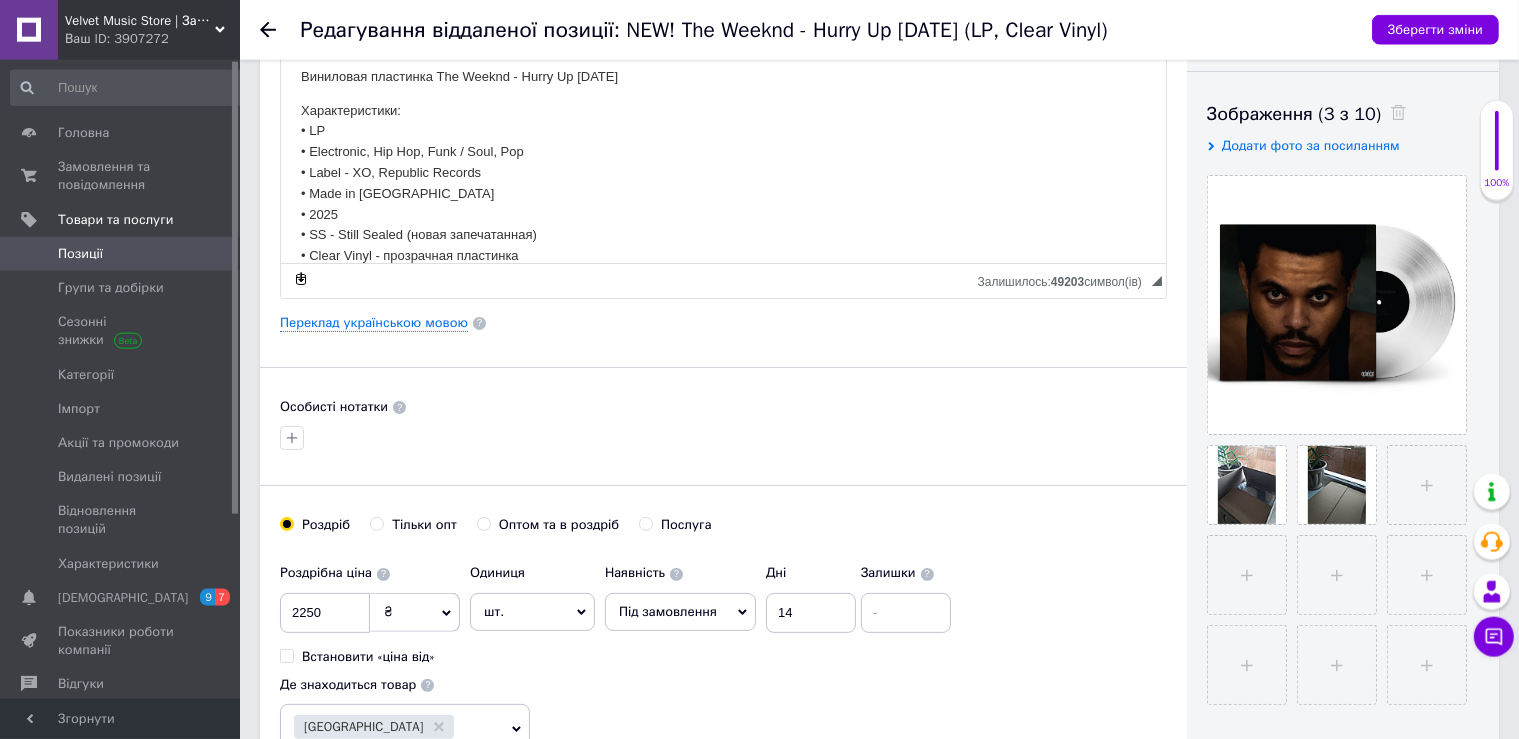 scroll, scrollTop: 281, scrollLeft: 0, axis: vertical 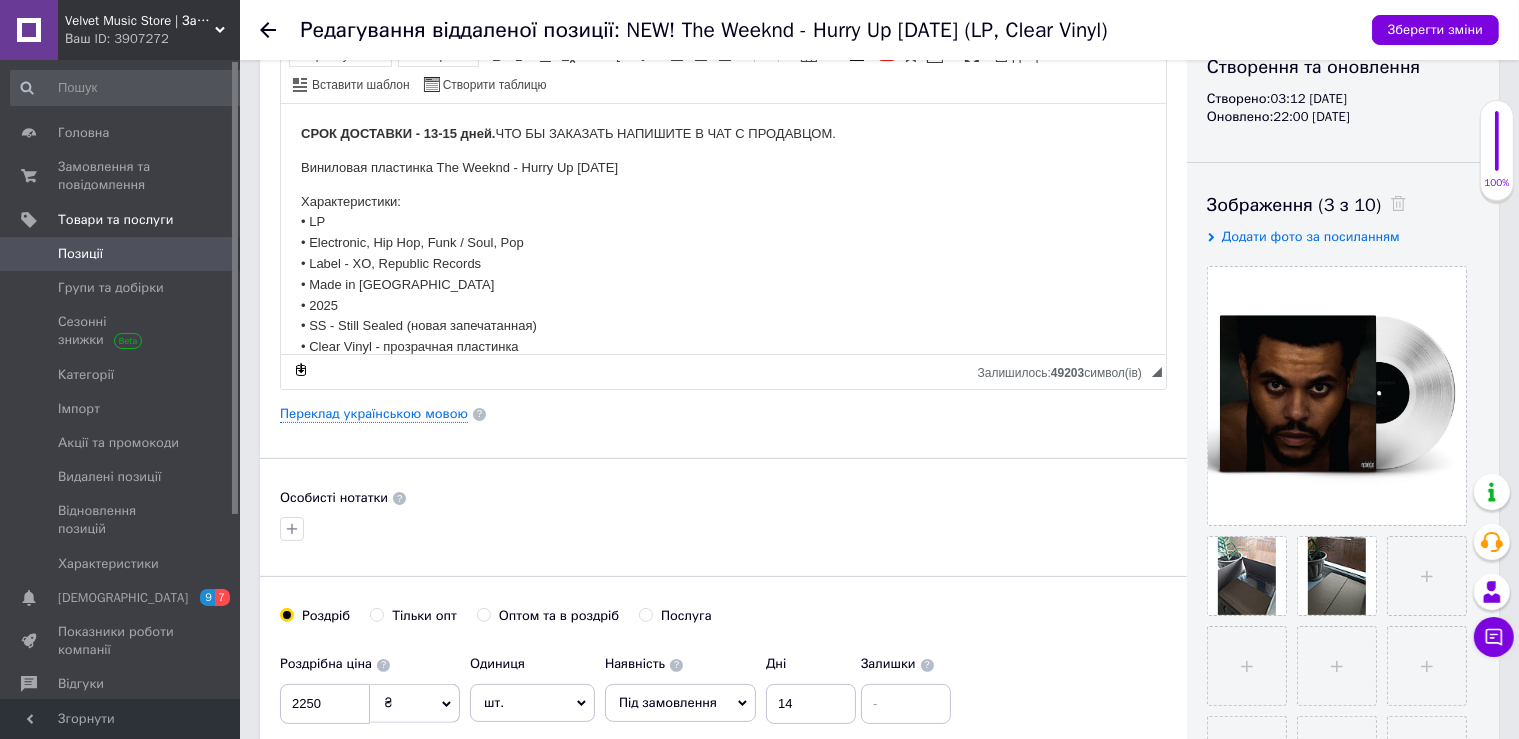 click on "Позиції" at bounding box center (80, 254) 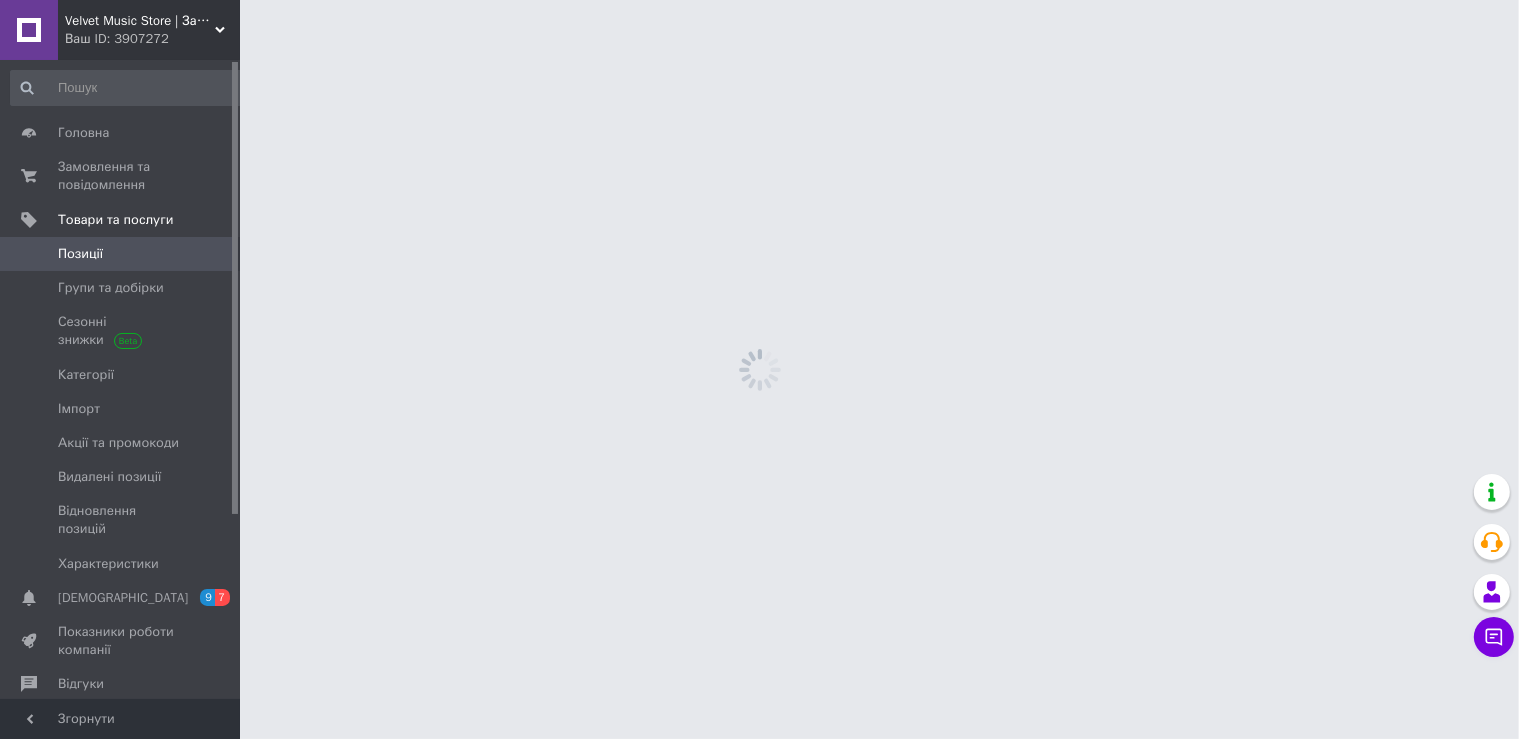 scroll, scrollTop: 0, scrollLeft: 0, axis: both 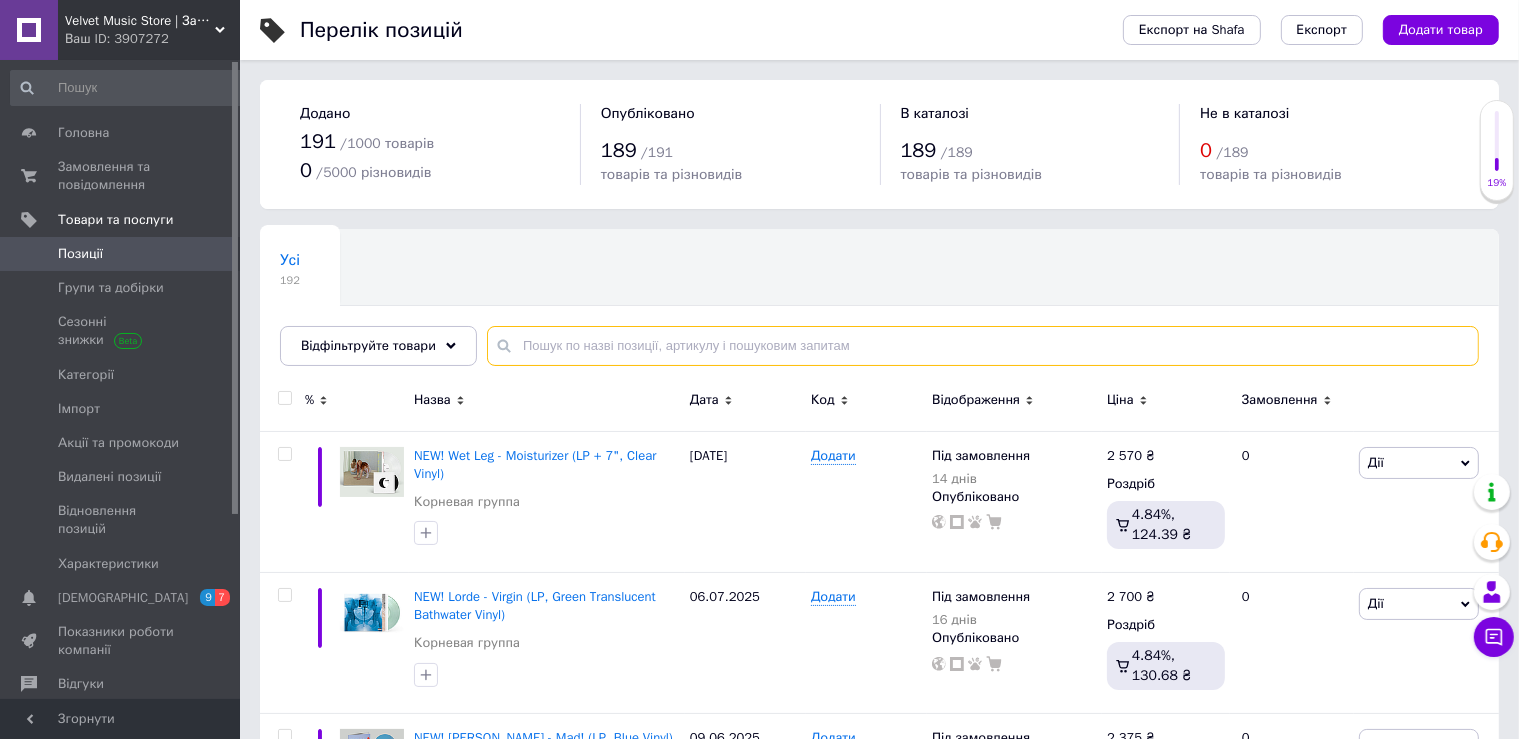 click at bounding box center [983, 346] 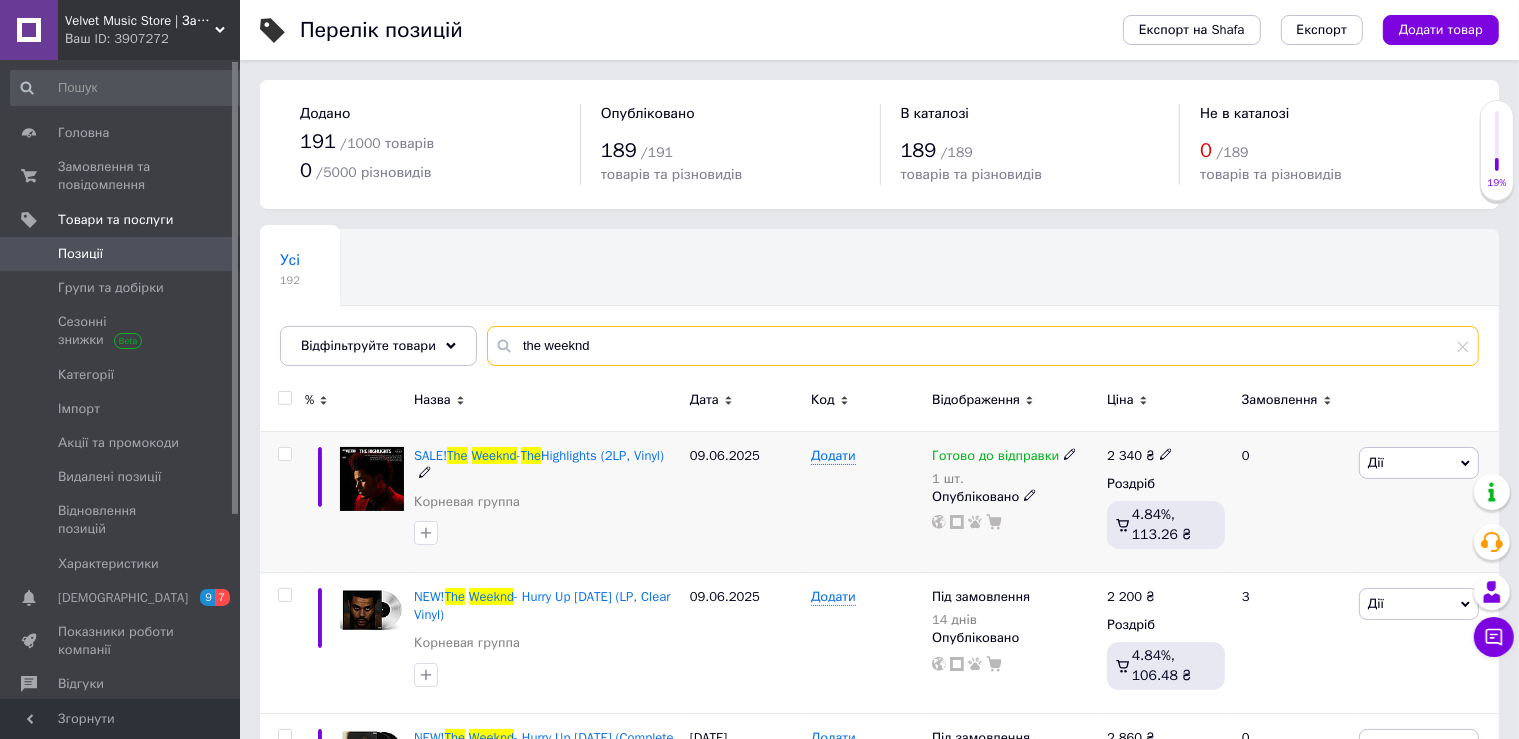 scroll, scrollTop: 134, scrollLeft: 0, axis: vertical 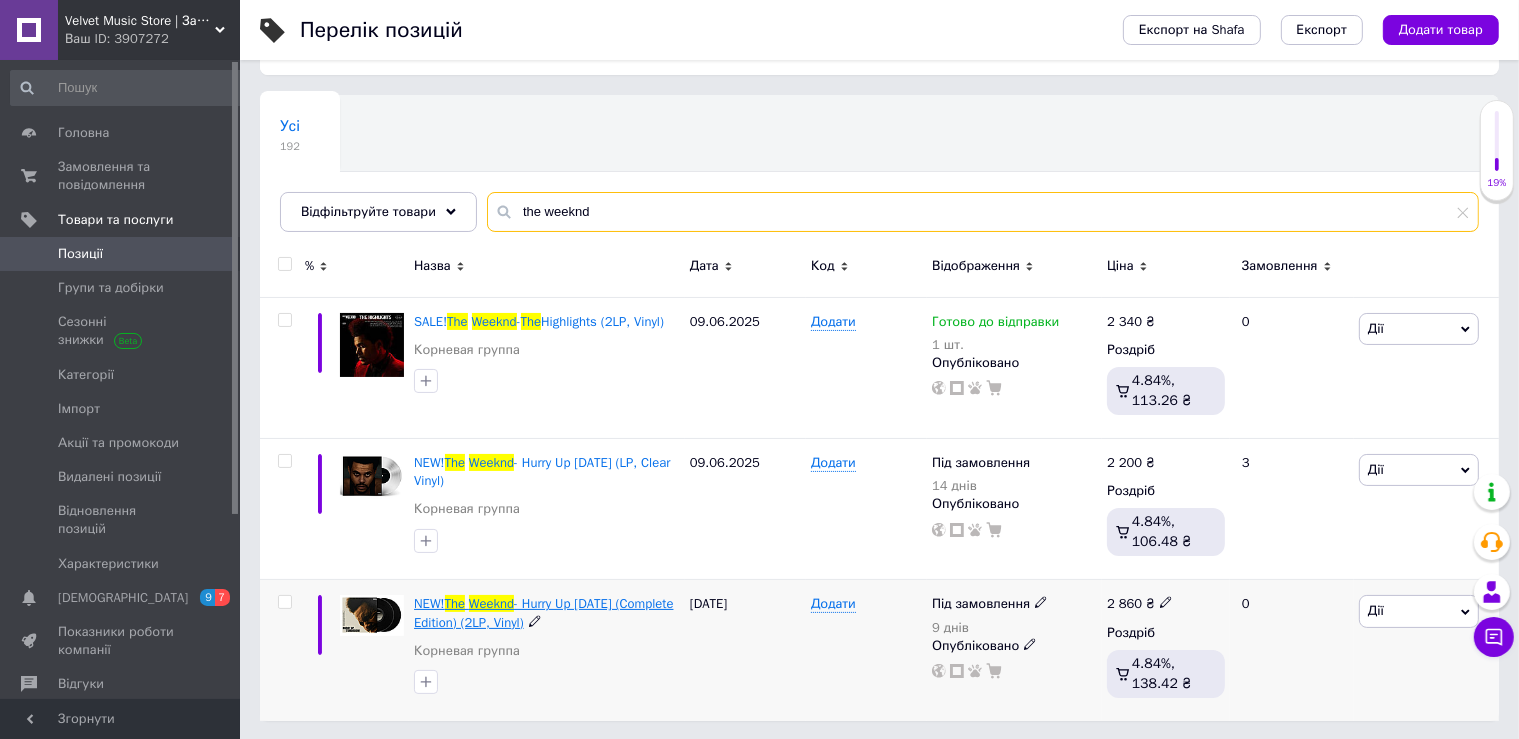 type on "the weeknd" 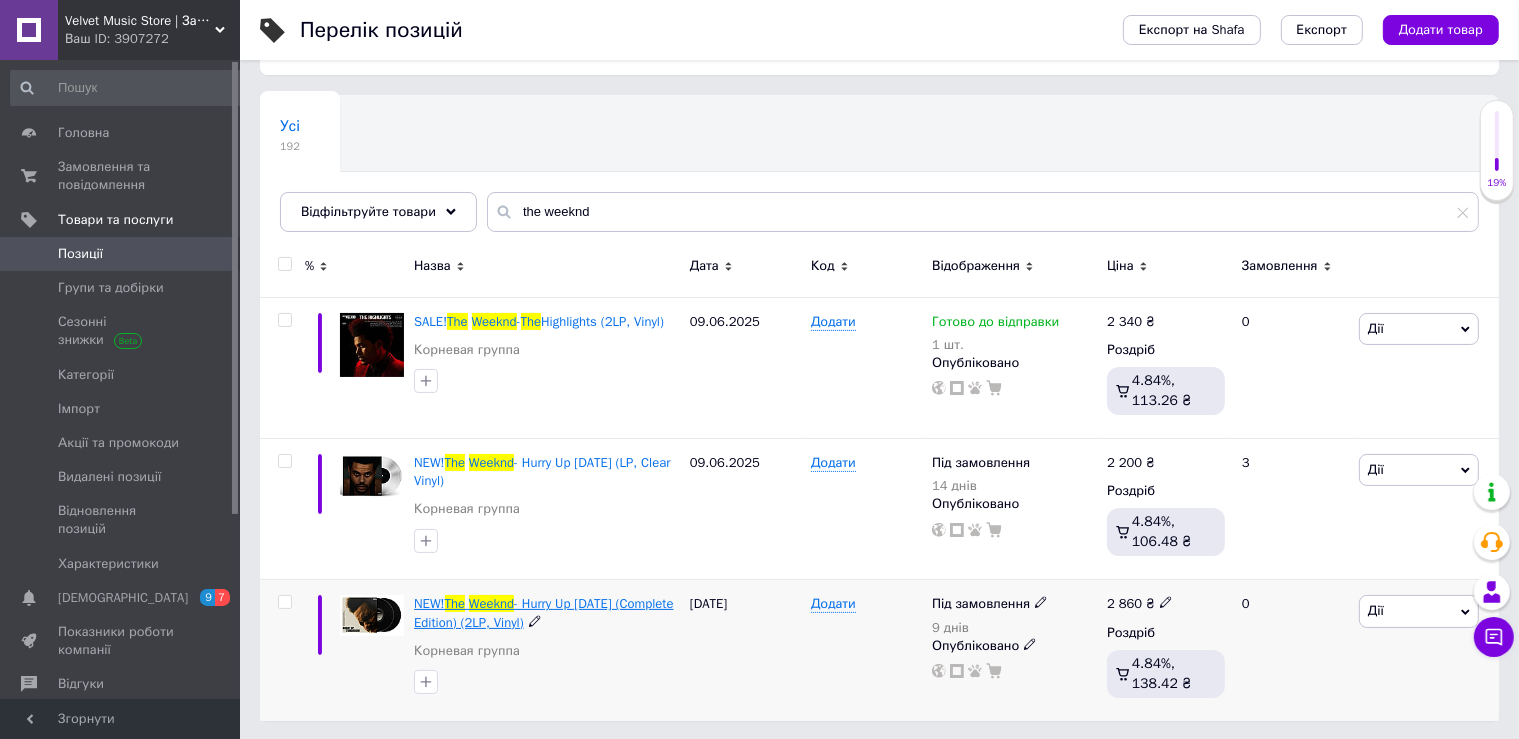 click on "- Hurry Up [DATE] (Complete Edition) (2LP, Vinyl)" at bounding box center [543, 612] 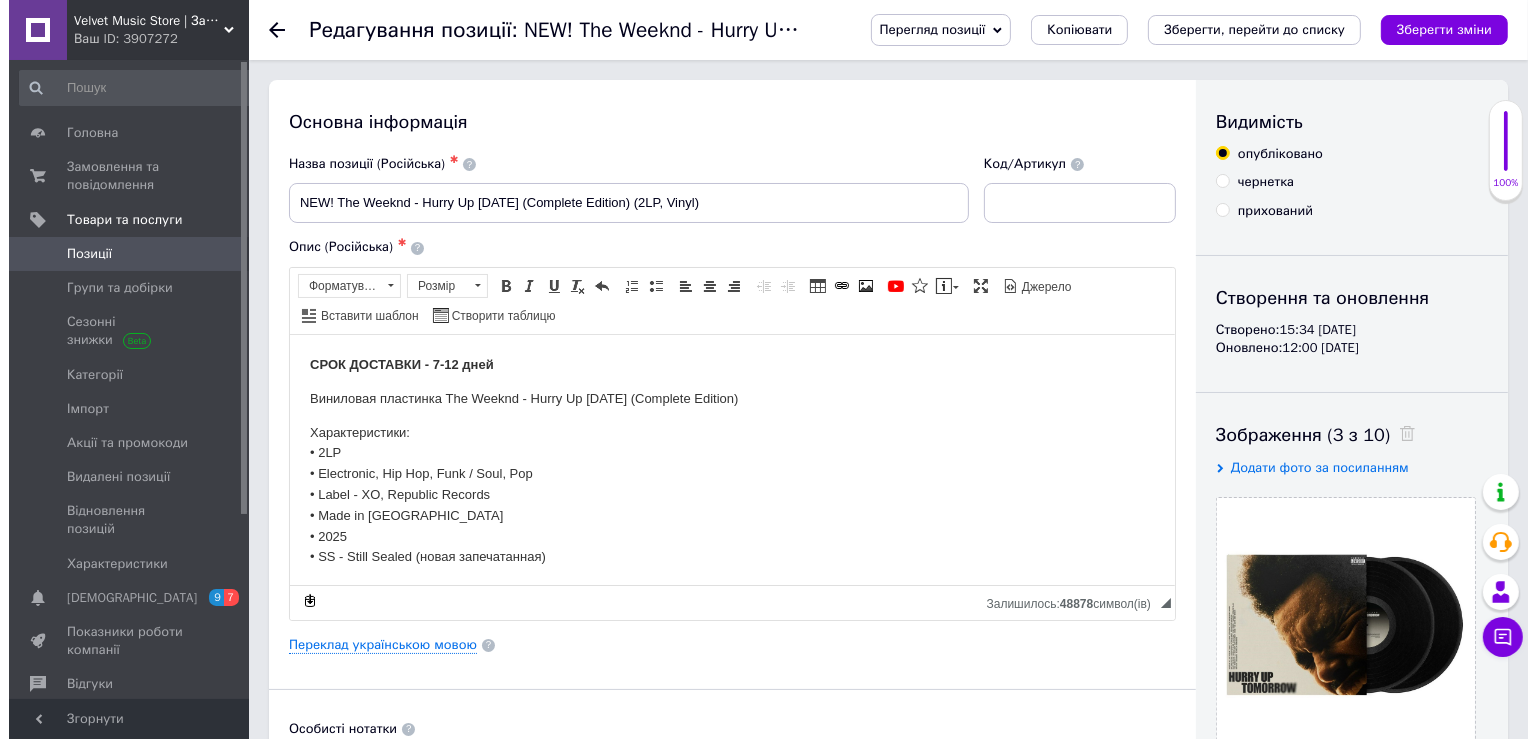 scroll, scrollTop: 0, scrollLeft: 0, axis: both 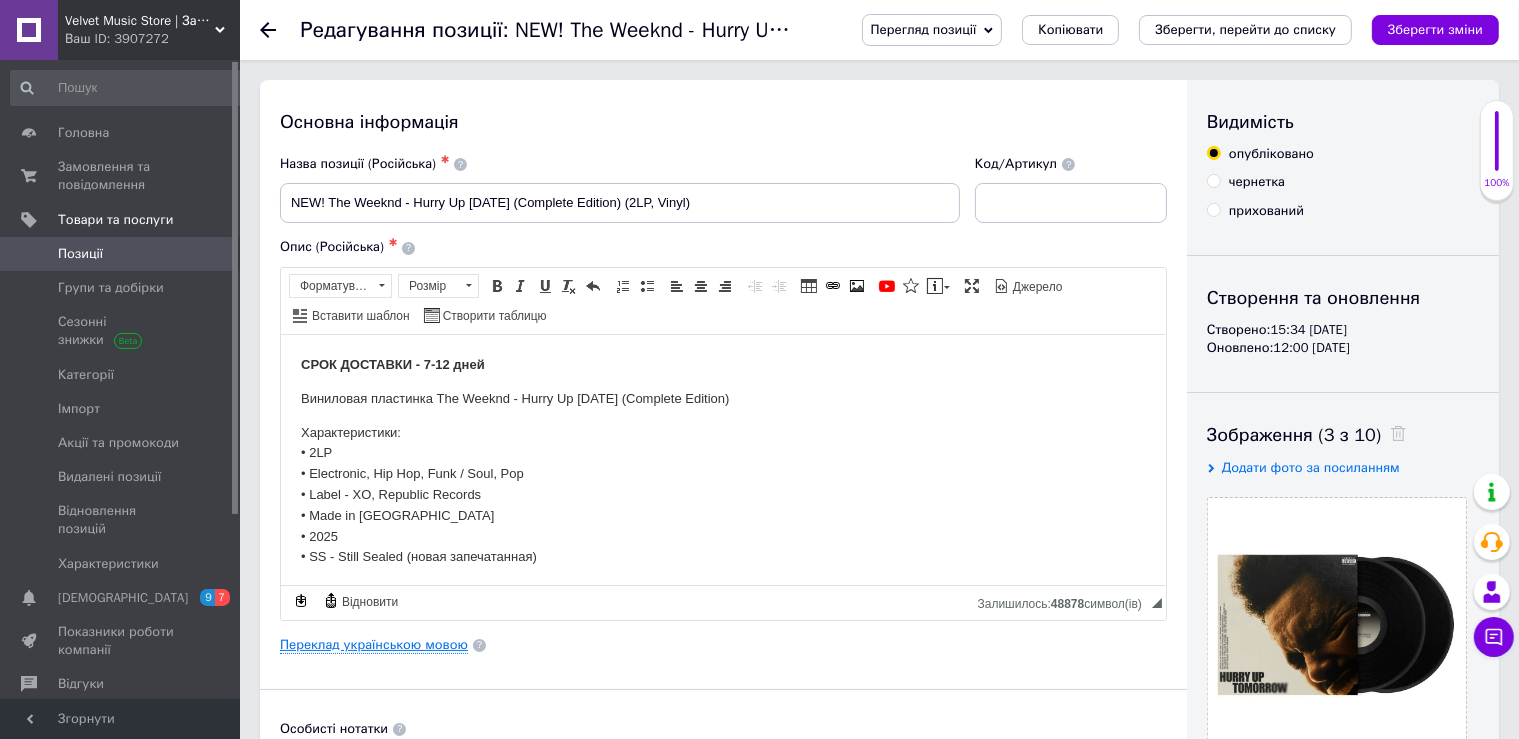 click on "Переклад українською мовою" at bounding box center (374, 645) 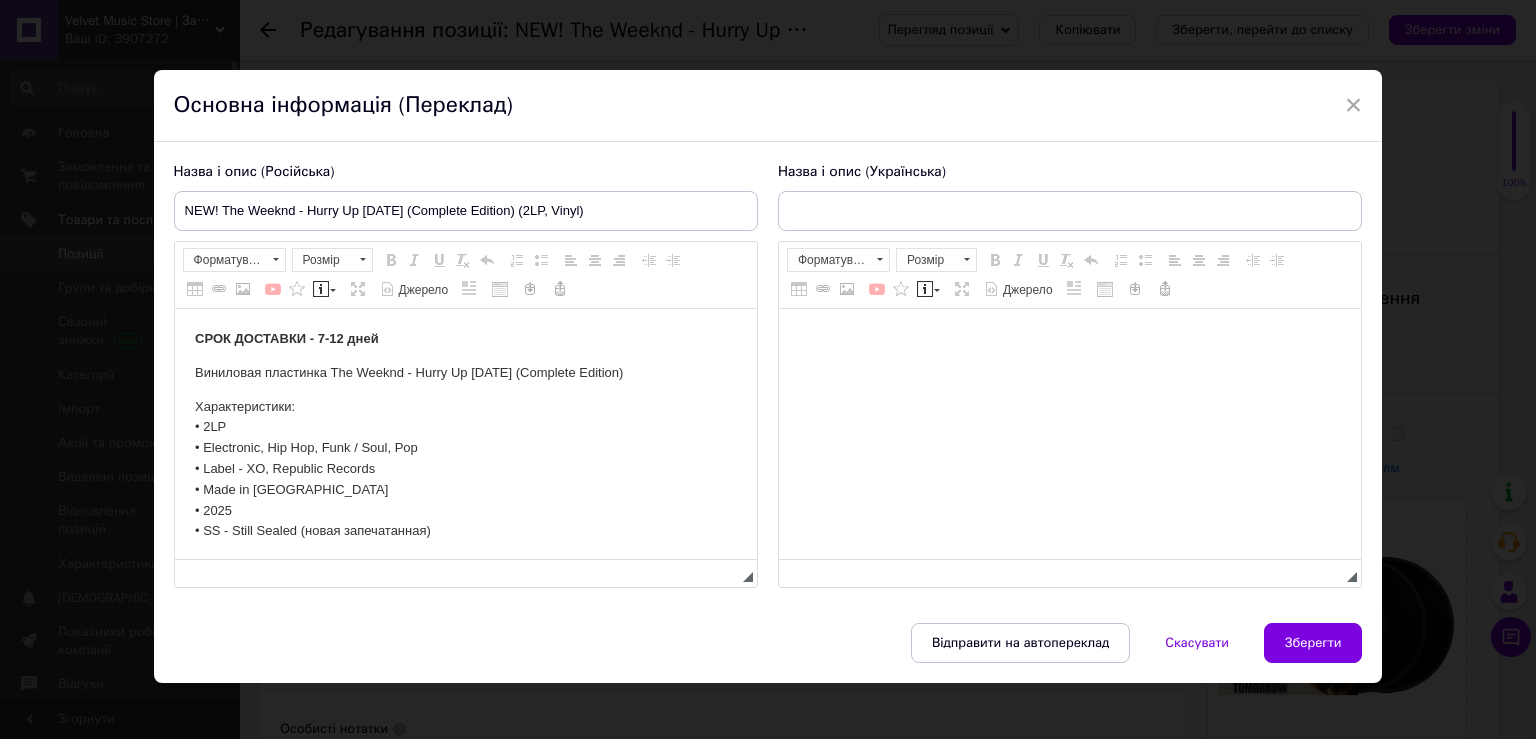 scroll, scrollTop: 0, scrollLeft: 0, axis: both 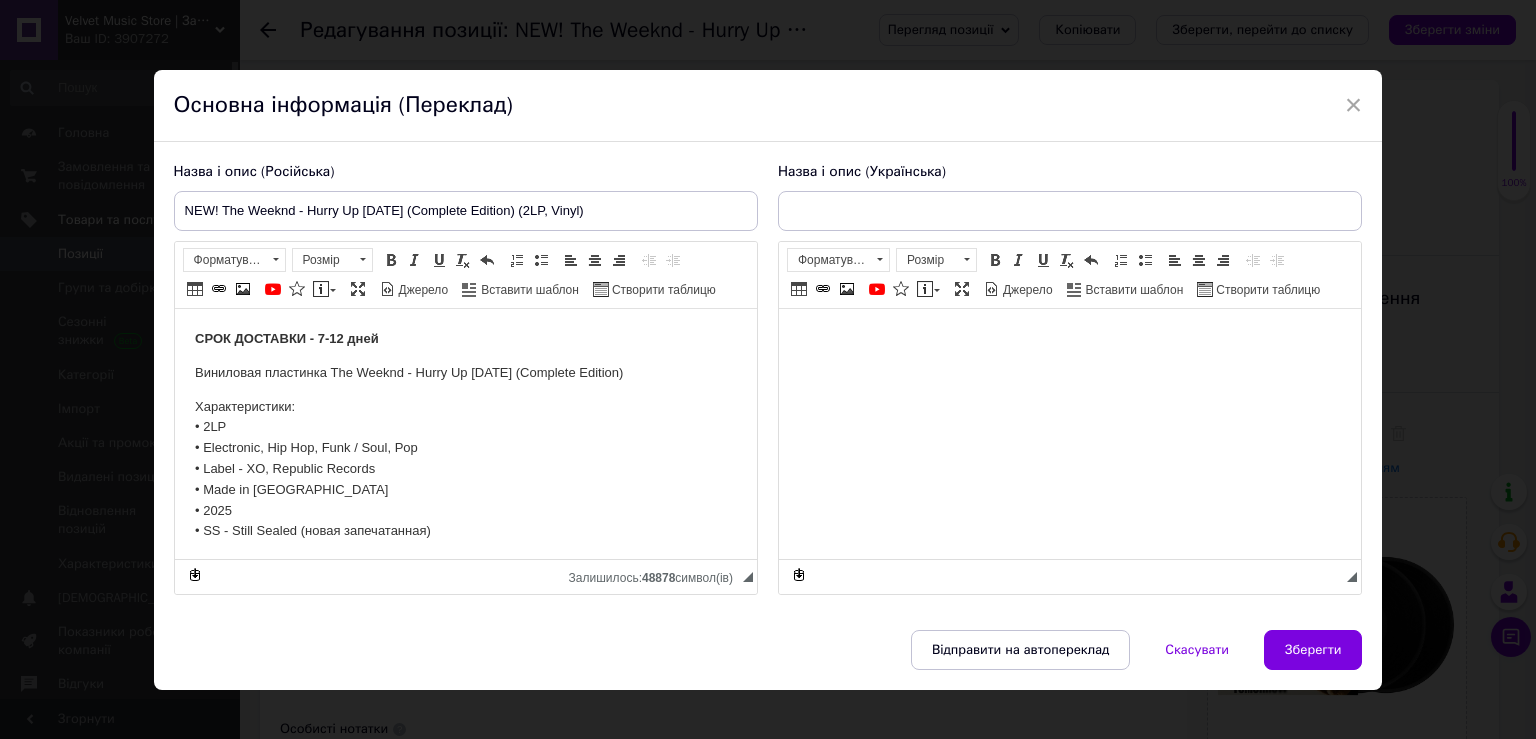 type on "NEW! The Weeknd - Hurry Up [DATE] (Complete Edition) (2LP, Vinyl)" 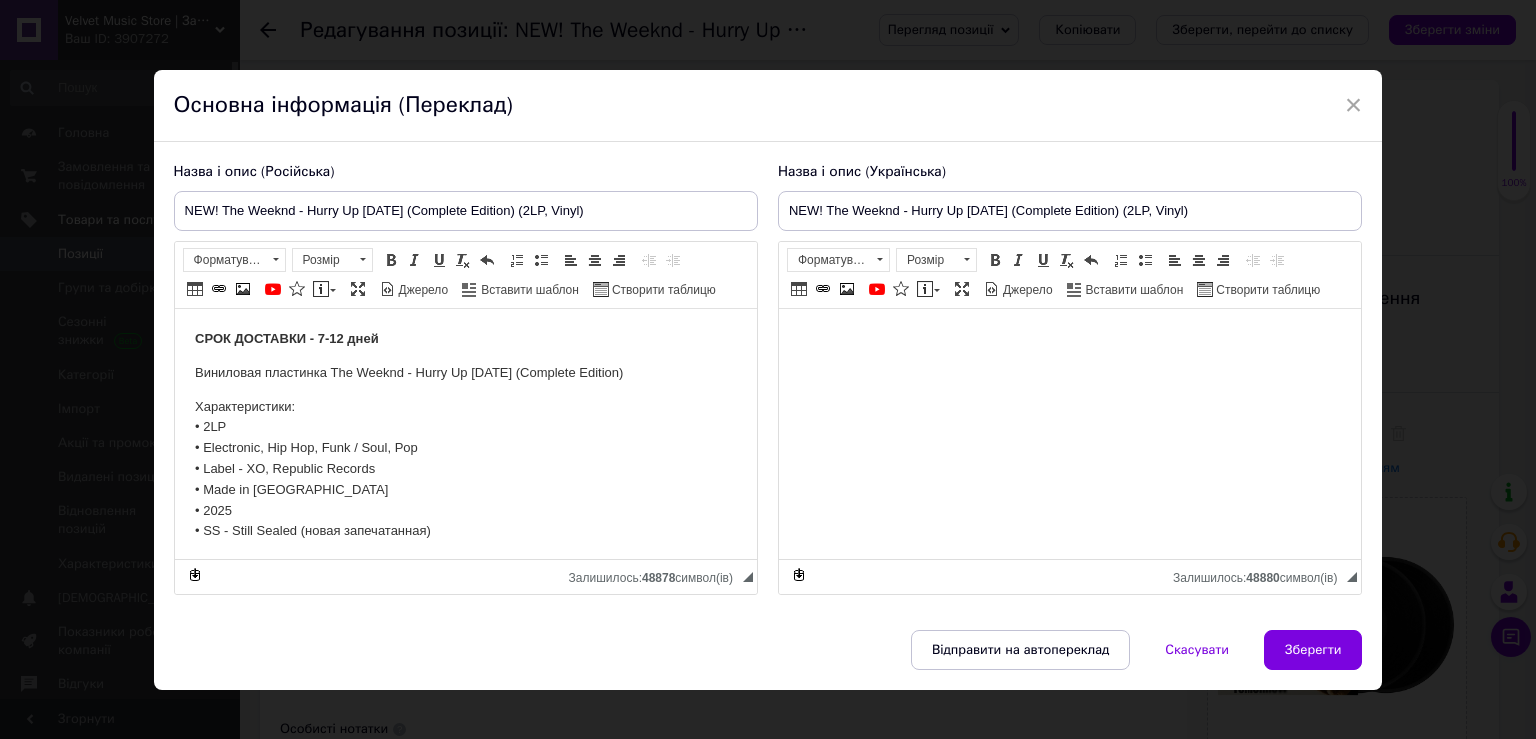 click on "СРОК ДОСТАВКИ - 7-12 дней" at bounding box center (286, 338) 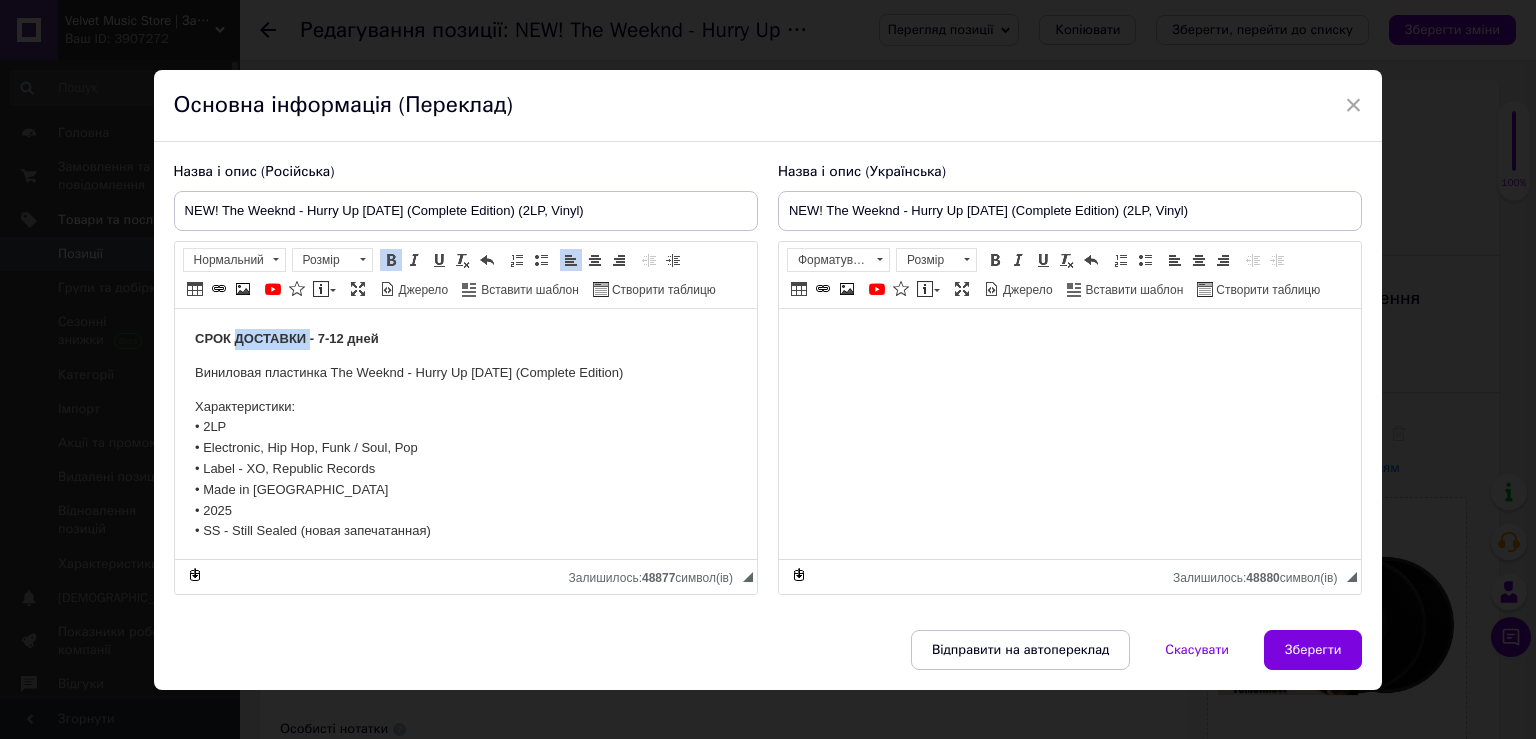 click on "СРОК ДОСТАВКИ - 7-12 дней" at bounding box center (286, 338) 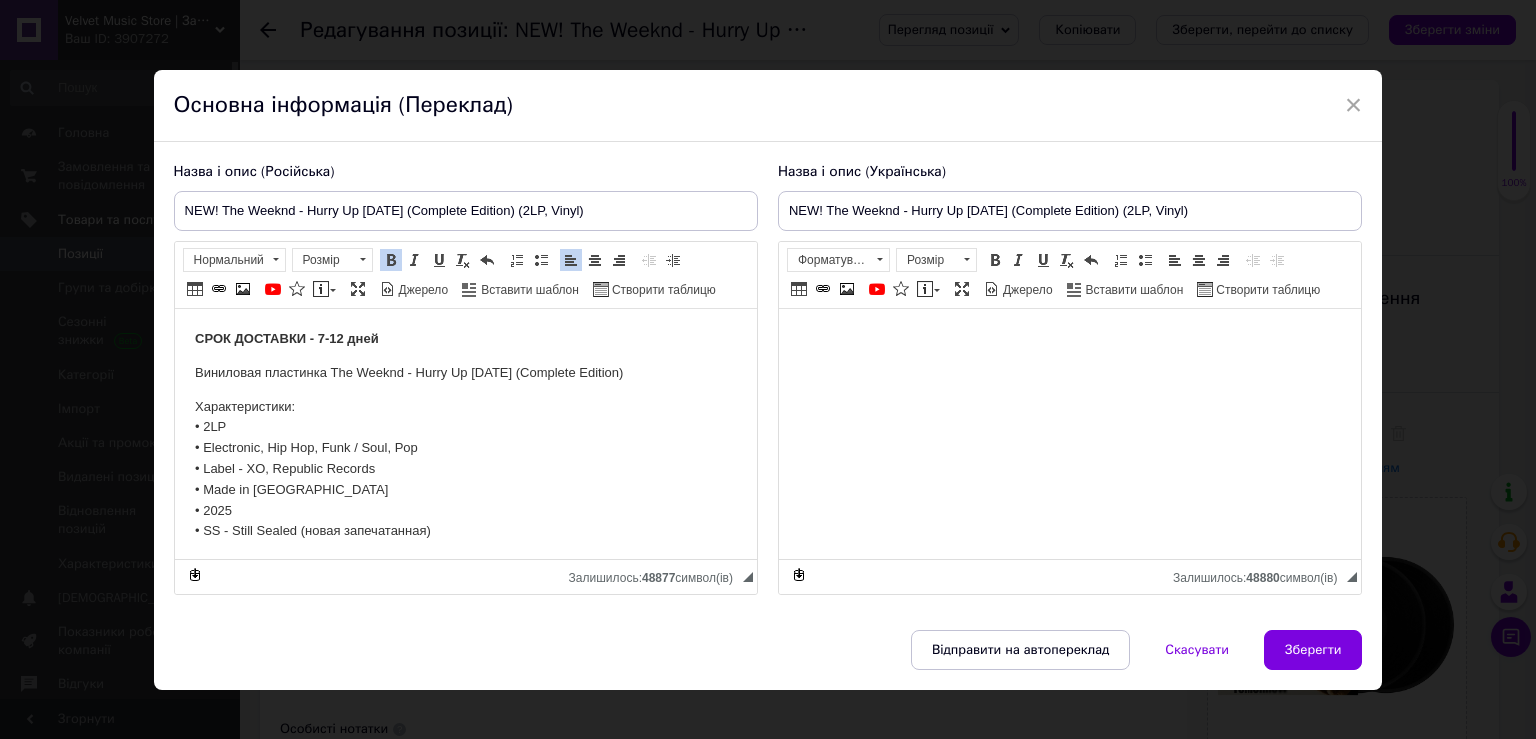 click on "СРОК ДОСТАВКИ - 7-12 дней" at bounding box center [286, 338] 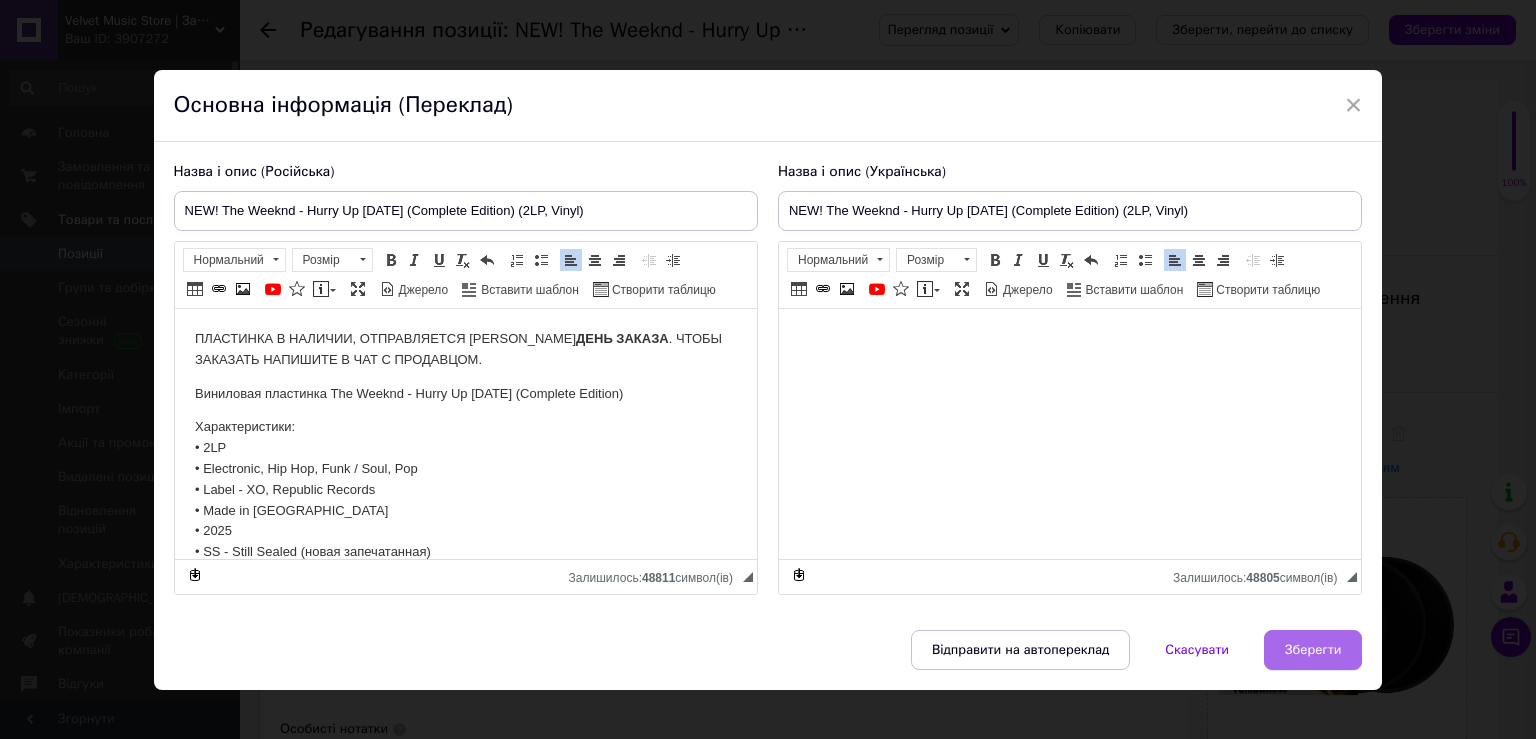 click on "Зберегти" at bounding box center [1313, 650] 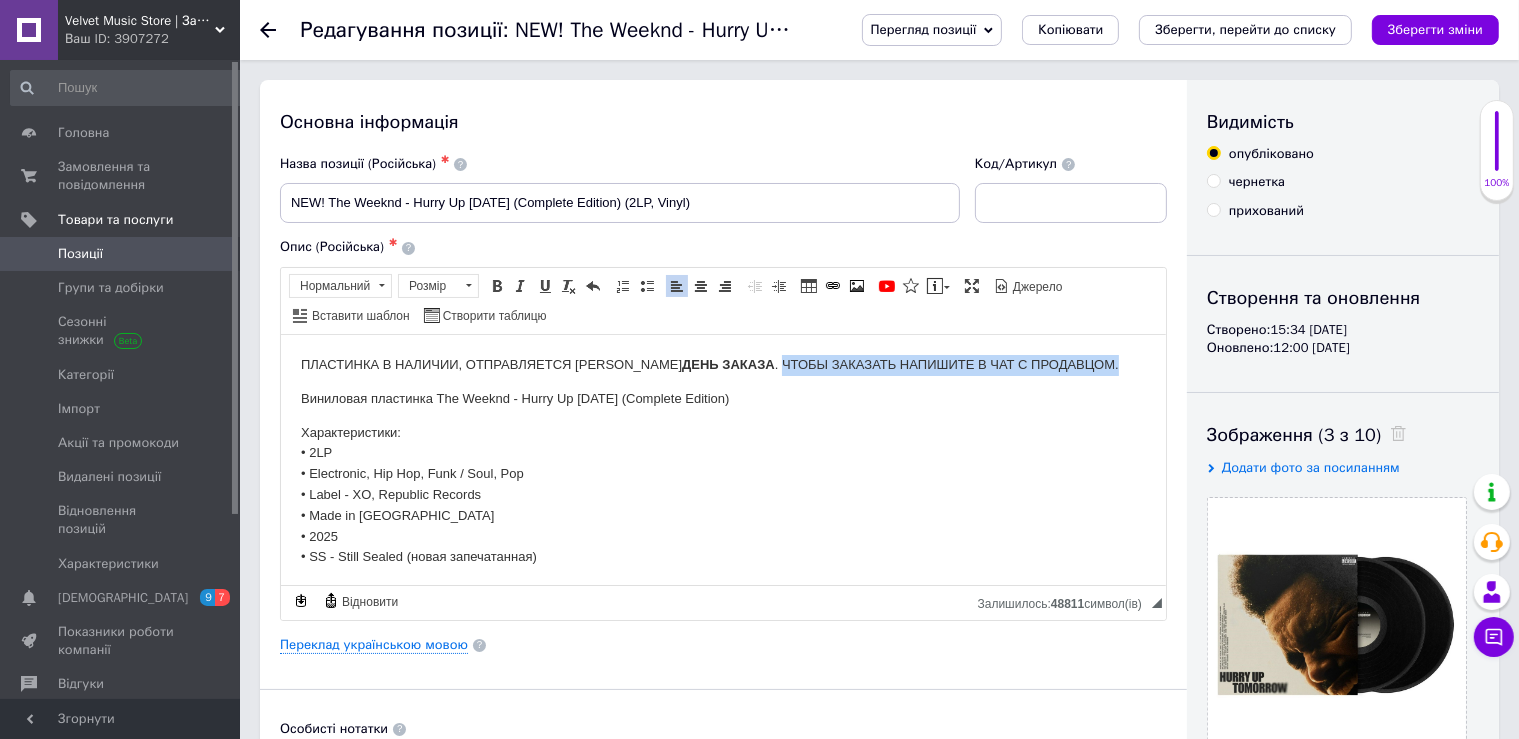 drag, startPoint x: 689, startPoint y: 362, endPoint x: 1129, endPoint y: 371, distance: 440.09204 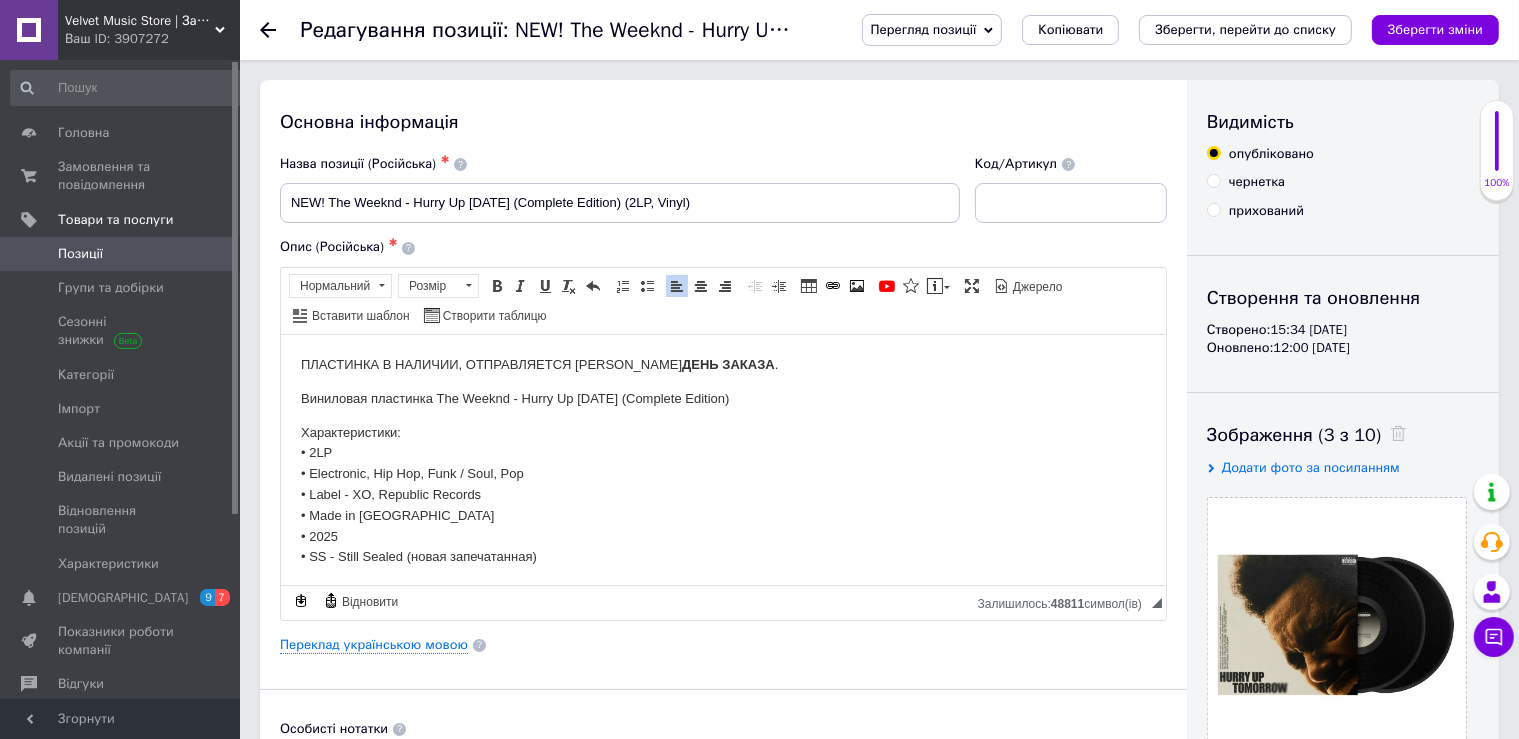 type 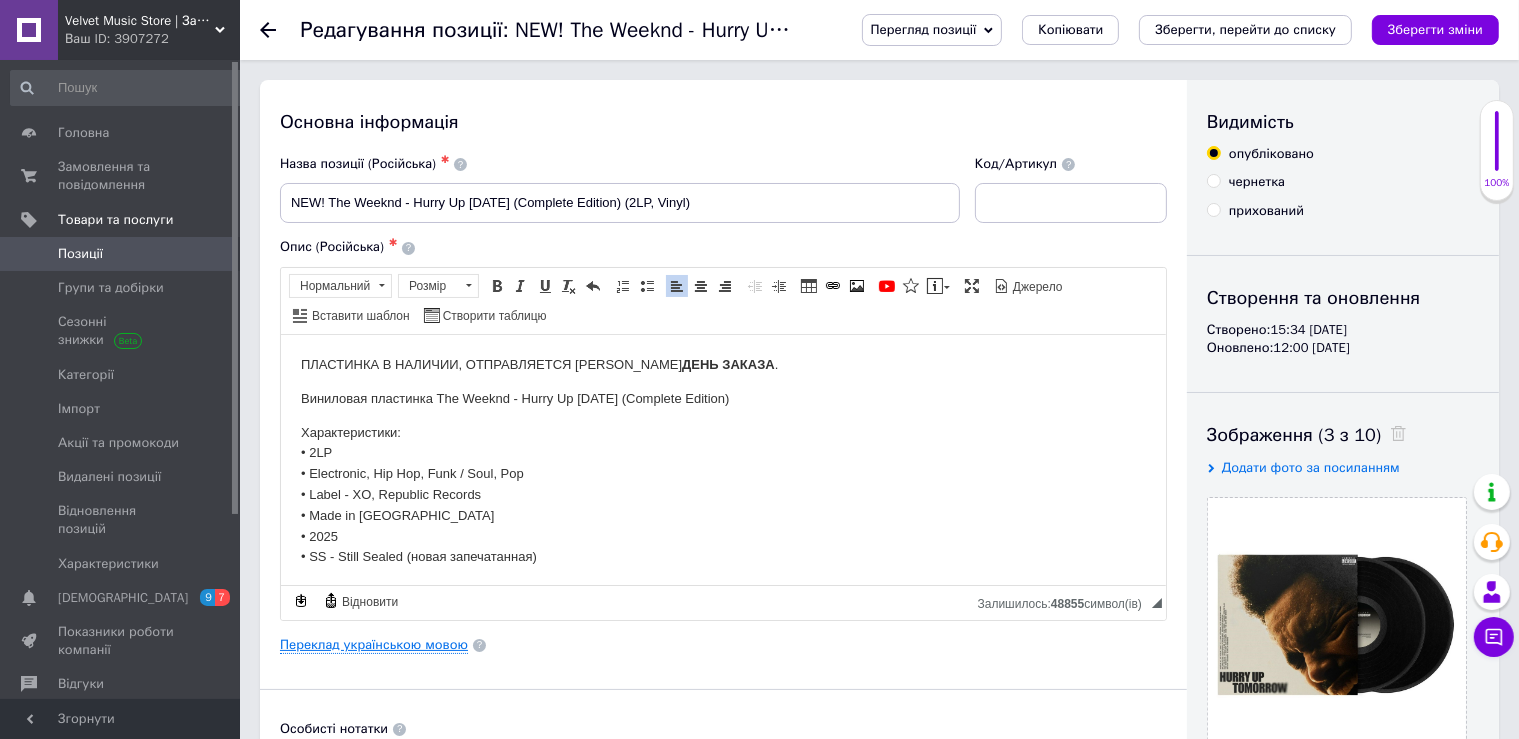 click on "Переклад українською мовою" at bounding box center (374, 645) 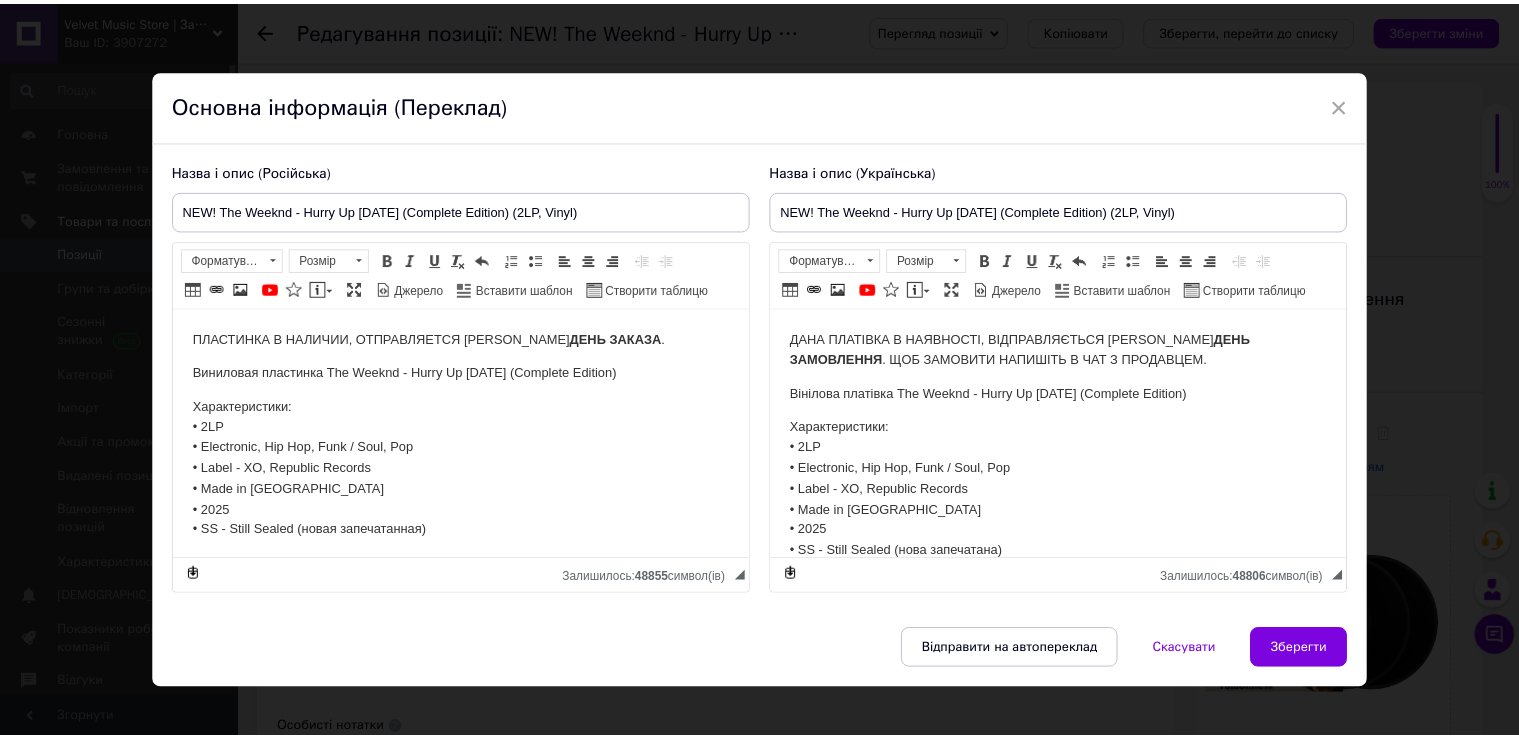 scroll, scrollTop: 0, scrollLeft: 0, axis: both 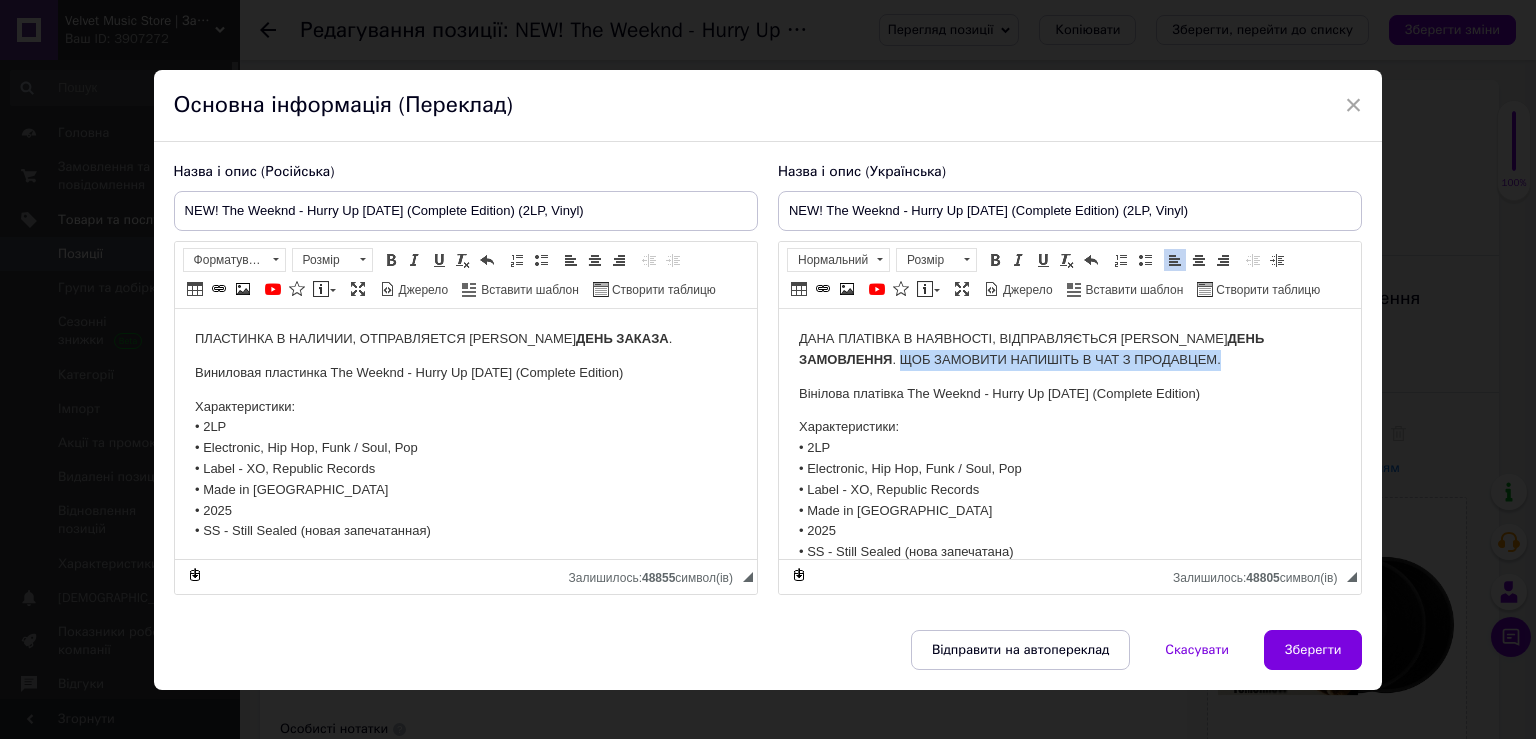 drag, startPoint x: 1274, startPoint y: 340, endPoint x: 1275, endPoint y: 356, distance: 16.03122 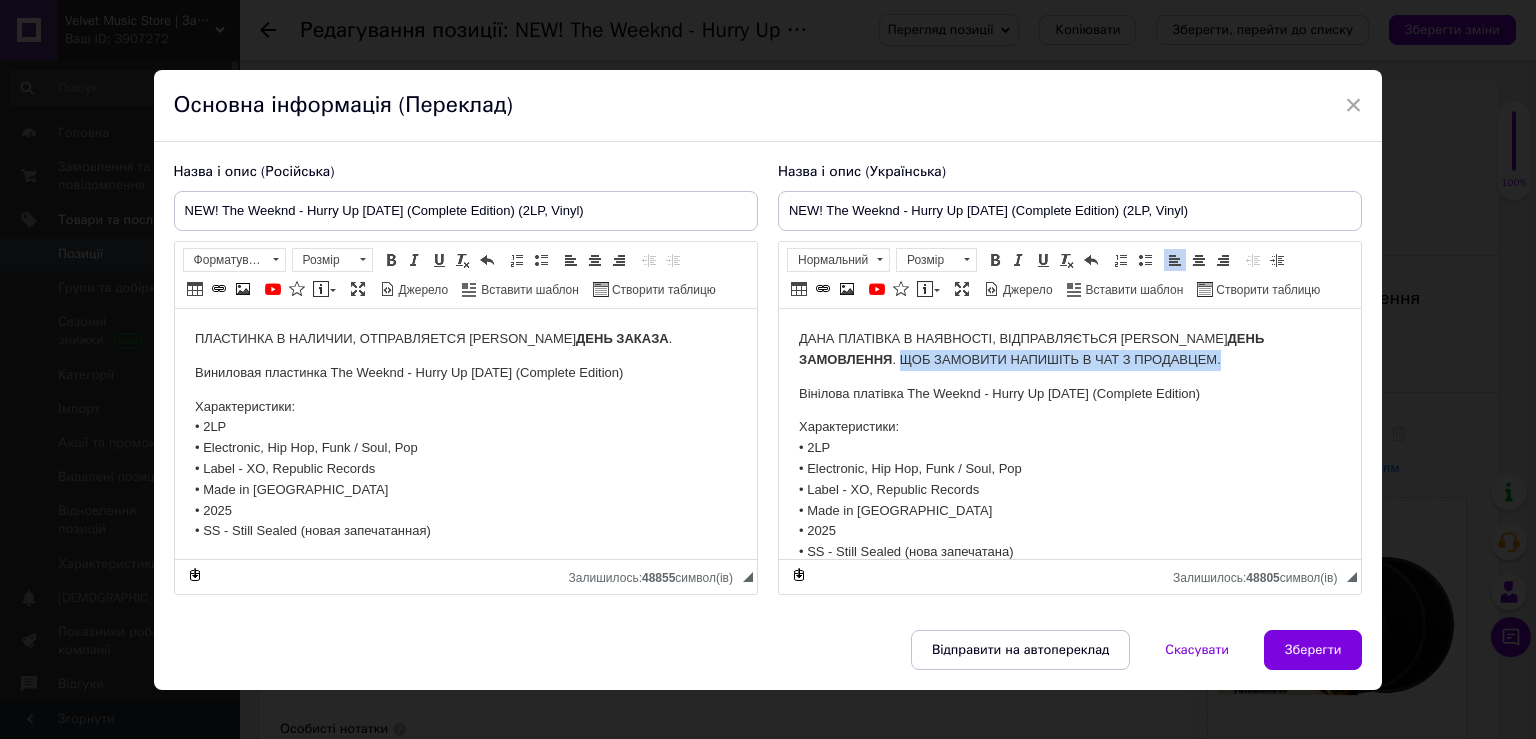 type 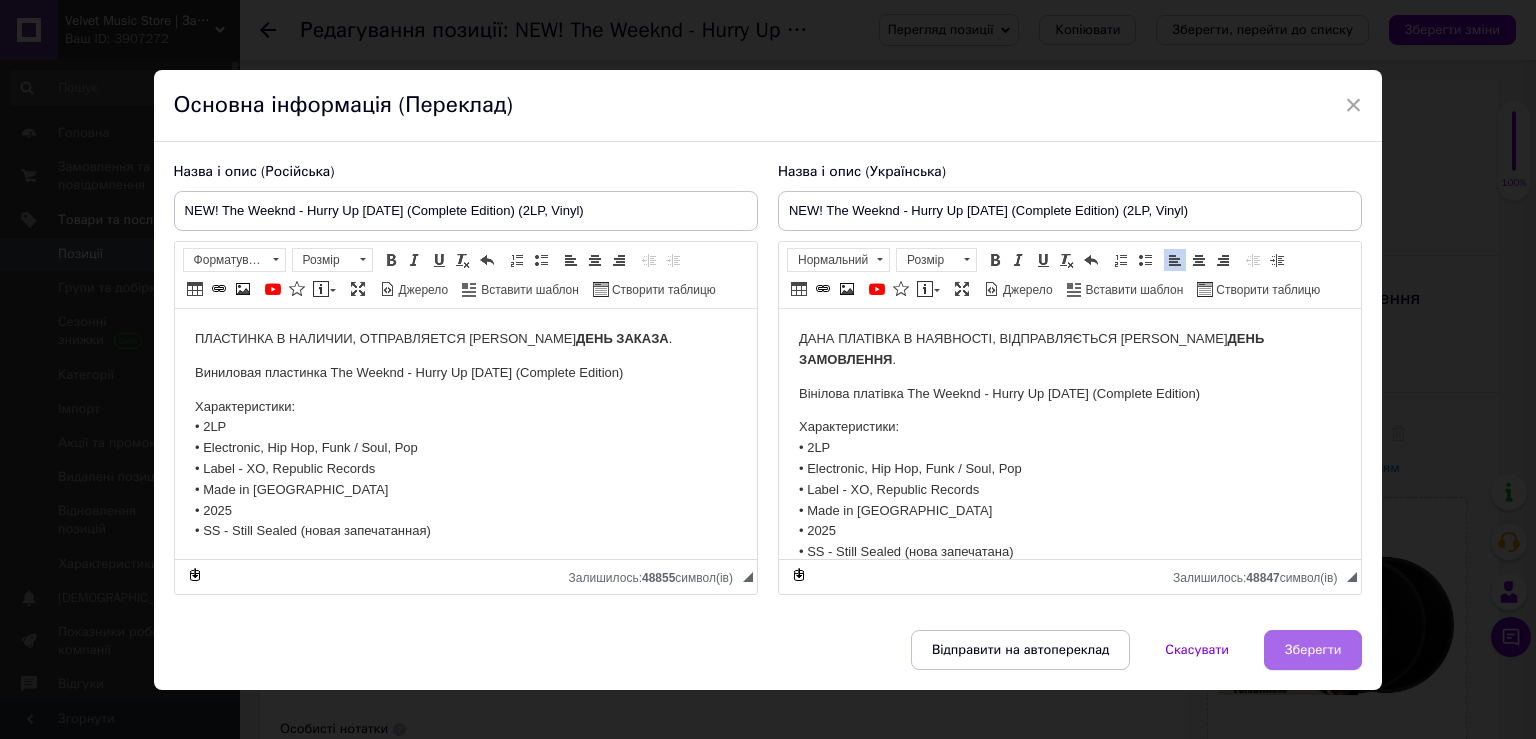click on "Зберегти" at bounding box center [1313, 650] 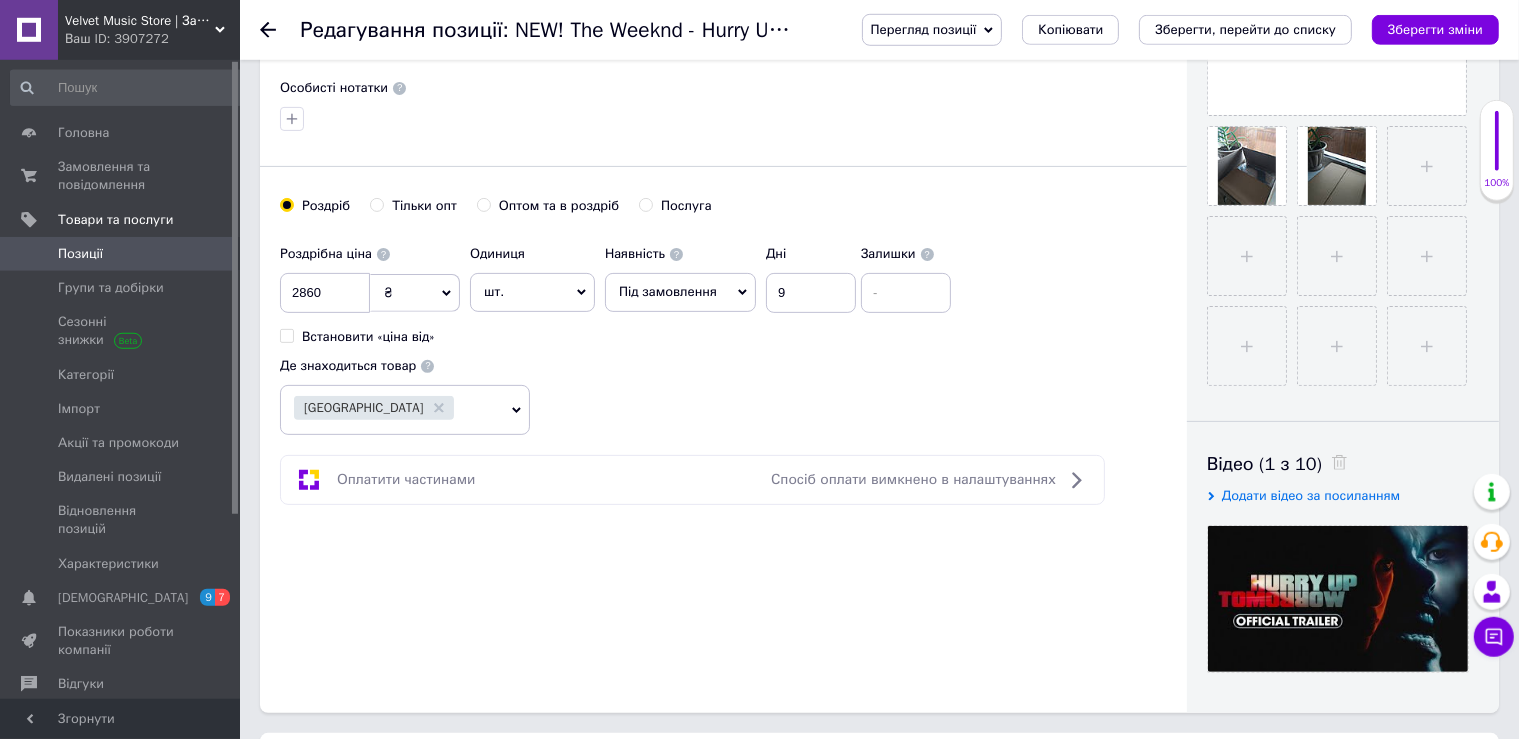 scroll, scrollTop: 563, scrollLeft: 0, axis: vertical 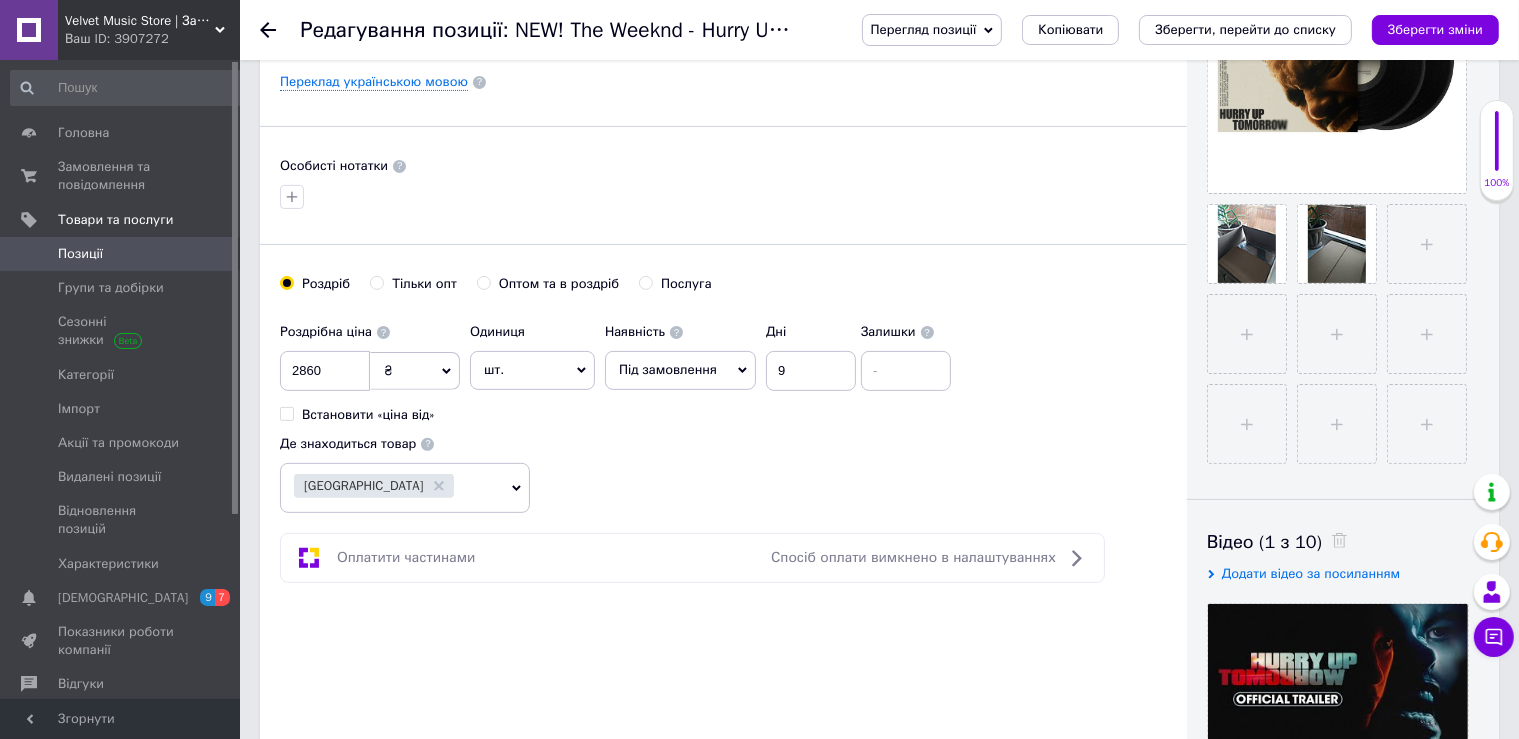 click on "Під замовлення" at bounding box center [668, 369] 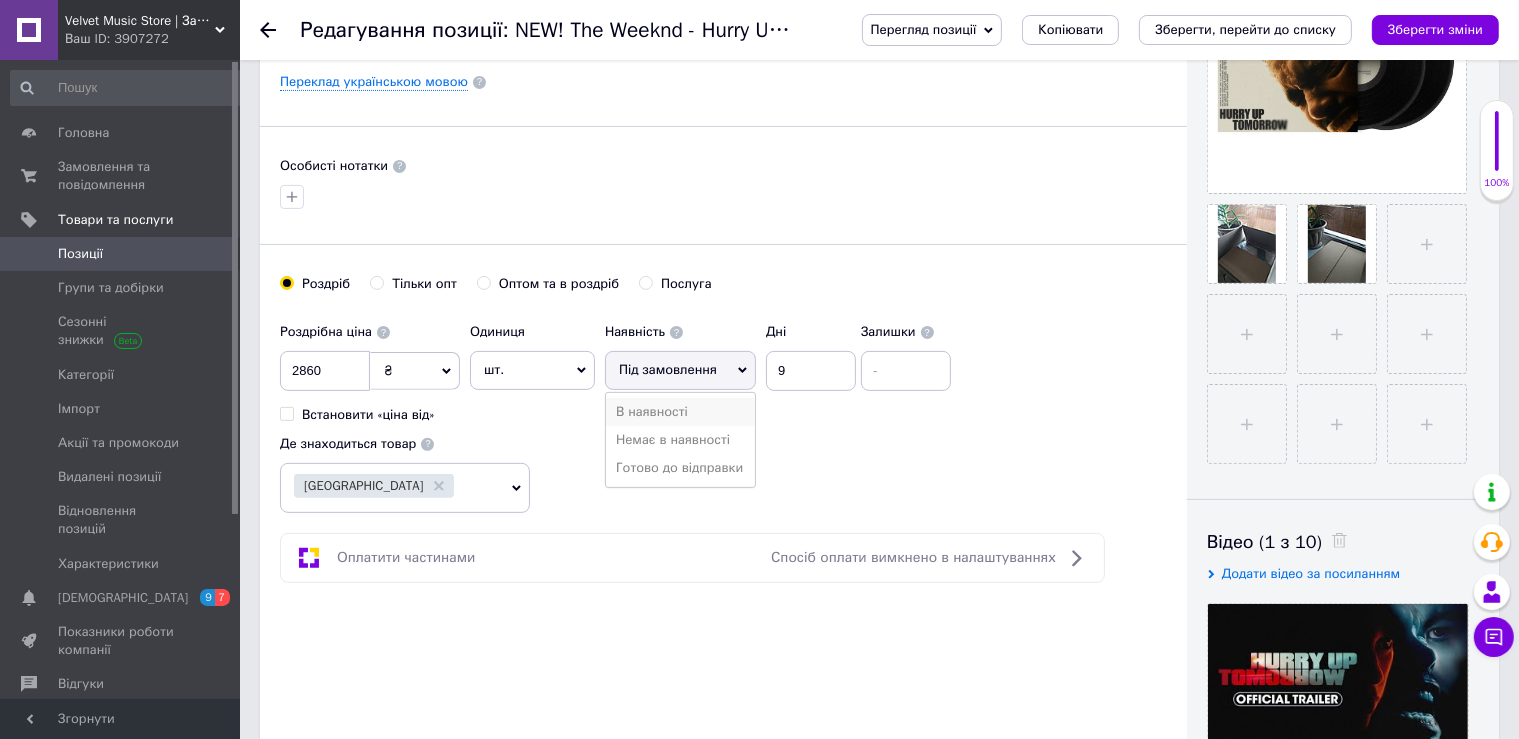 click on "В наявності" at bounding box center (680, 412) 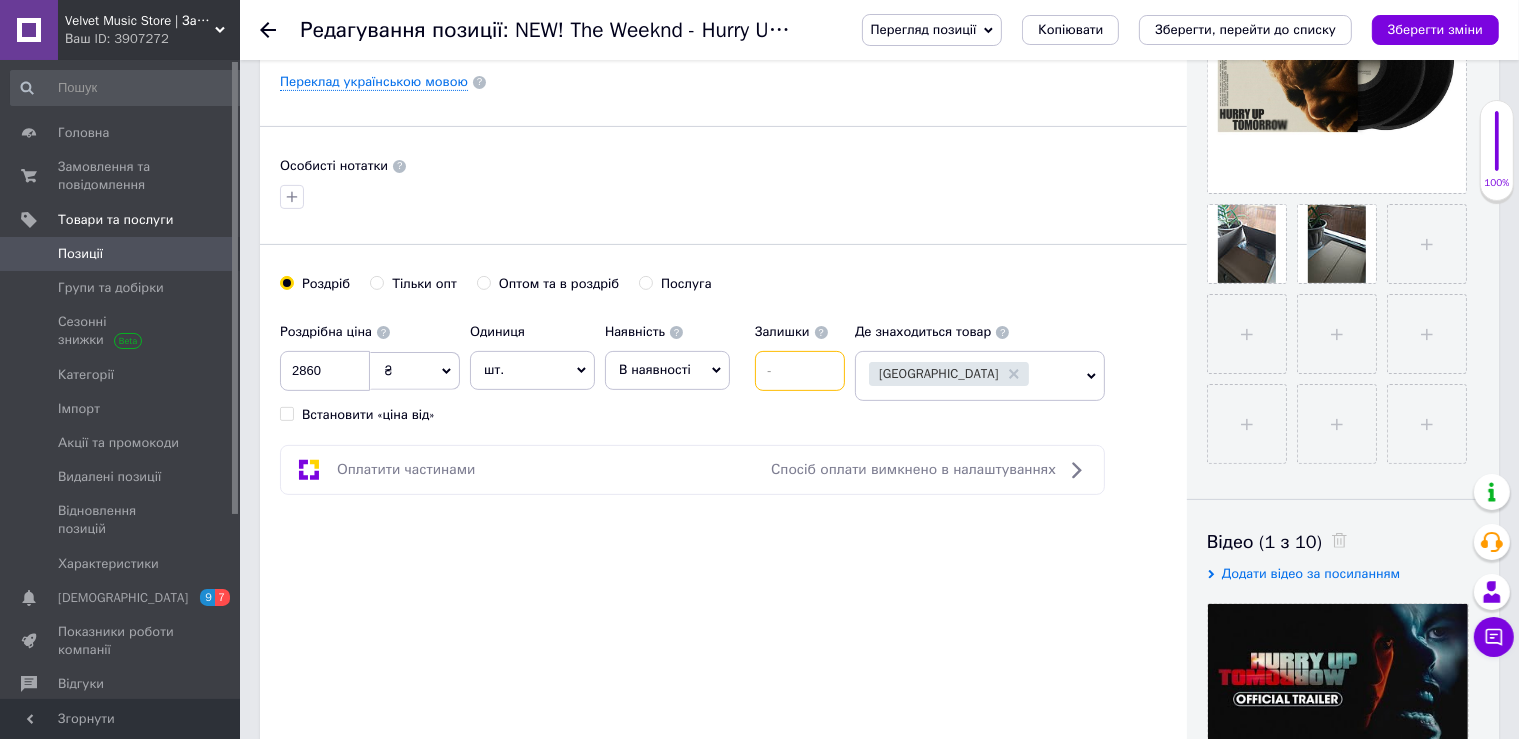 click at bounding box center (800, 371) 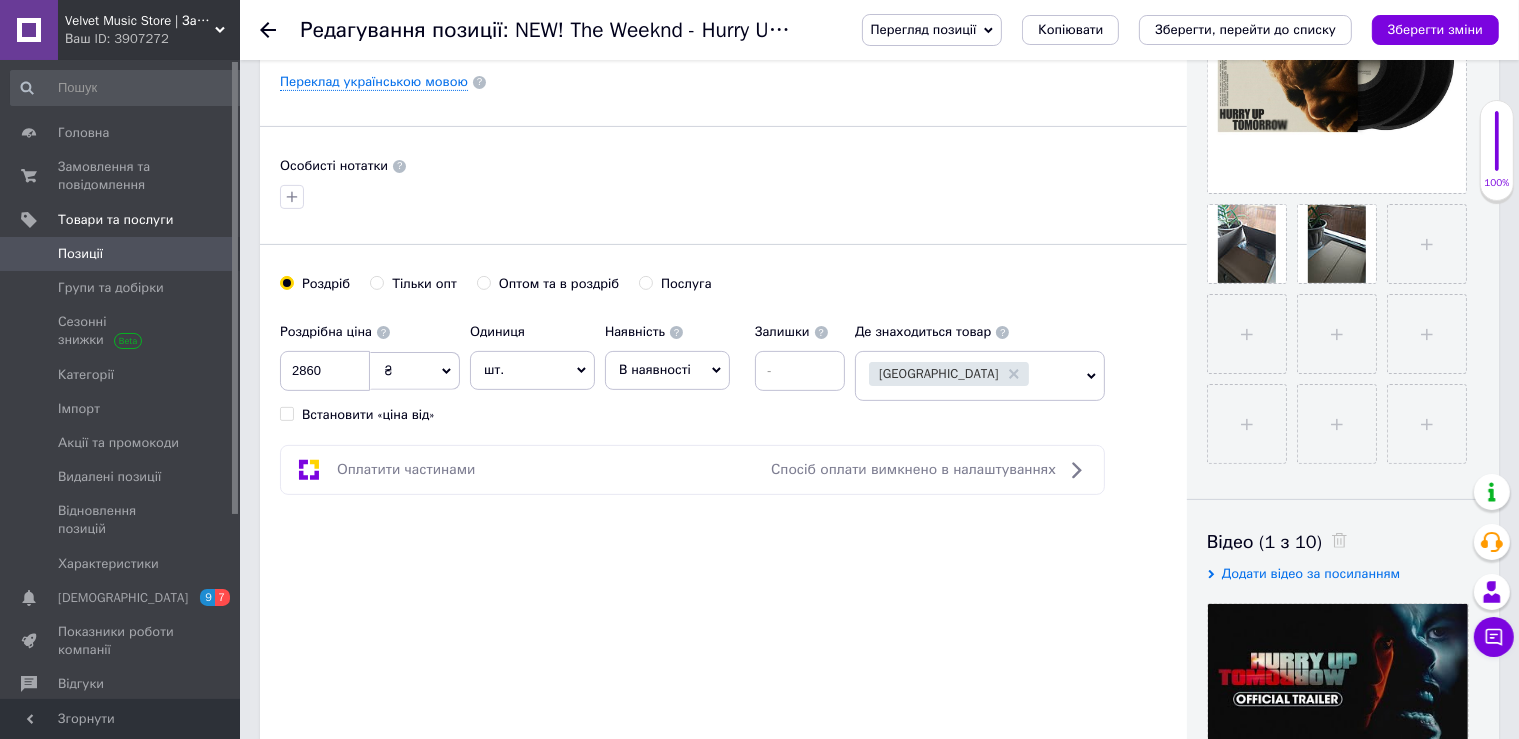 click on "В наявності" at bounding box center [667, 370] 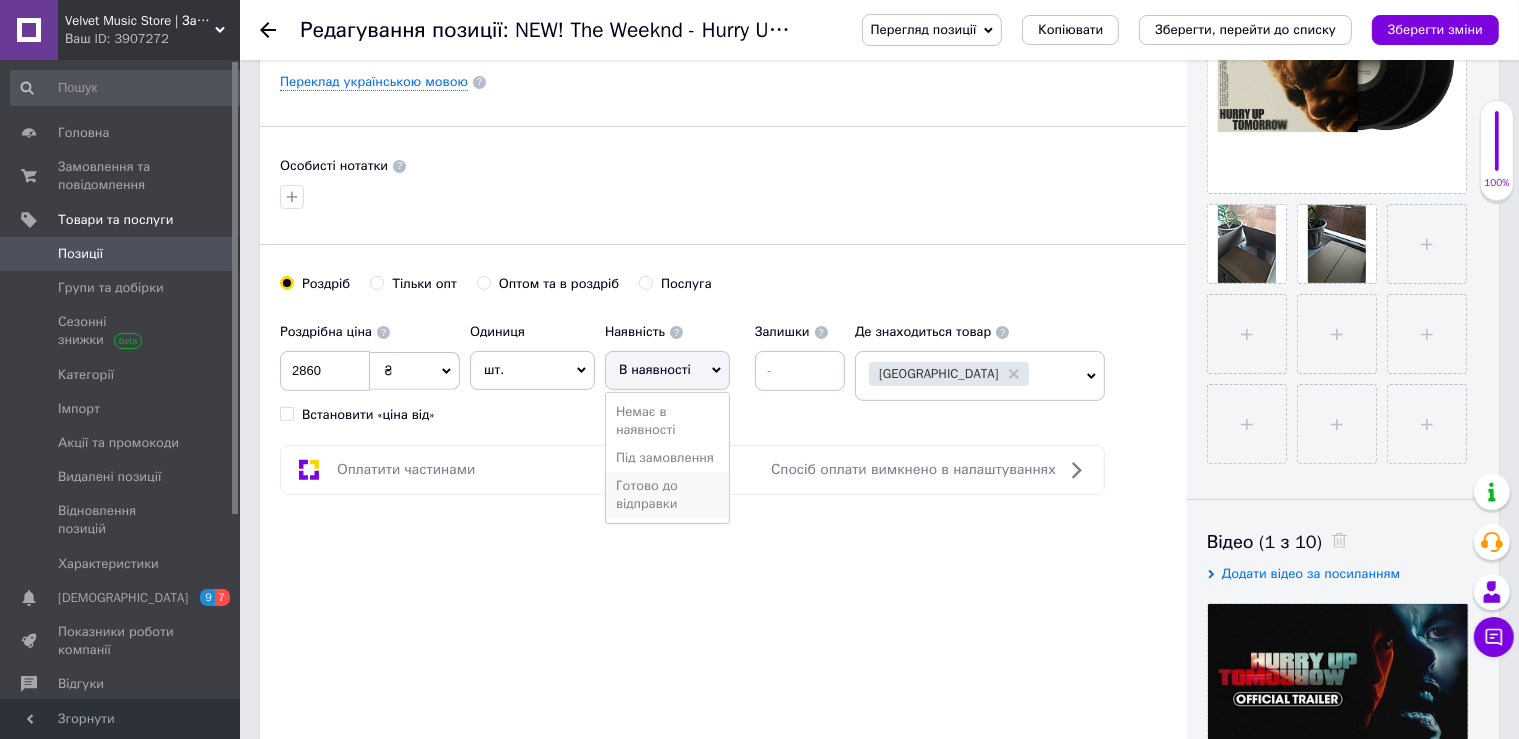 click on "Готово до відправки" at bounding box center [667, 495] 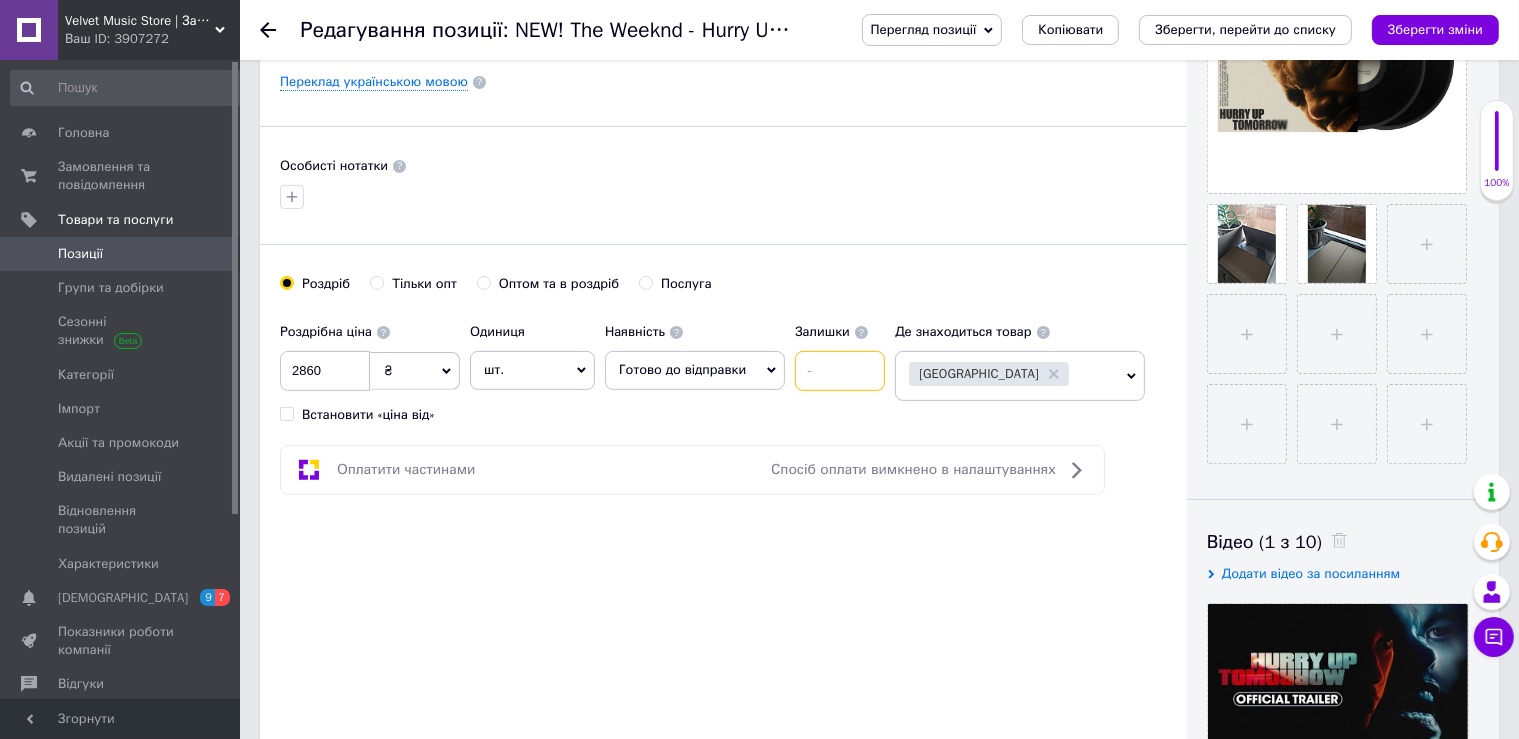click at bounding box center (840, 371) 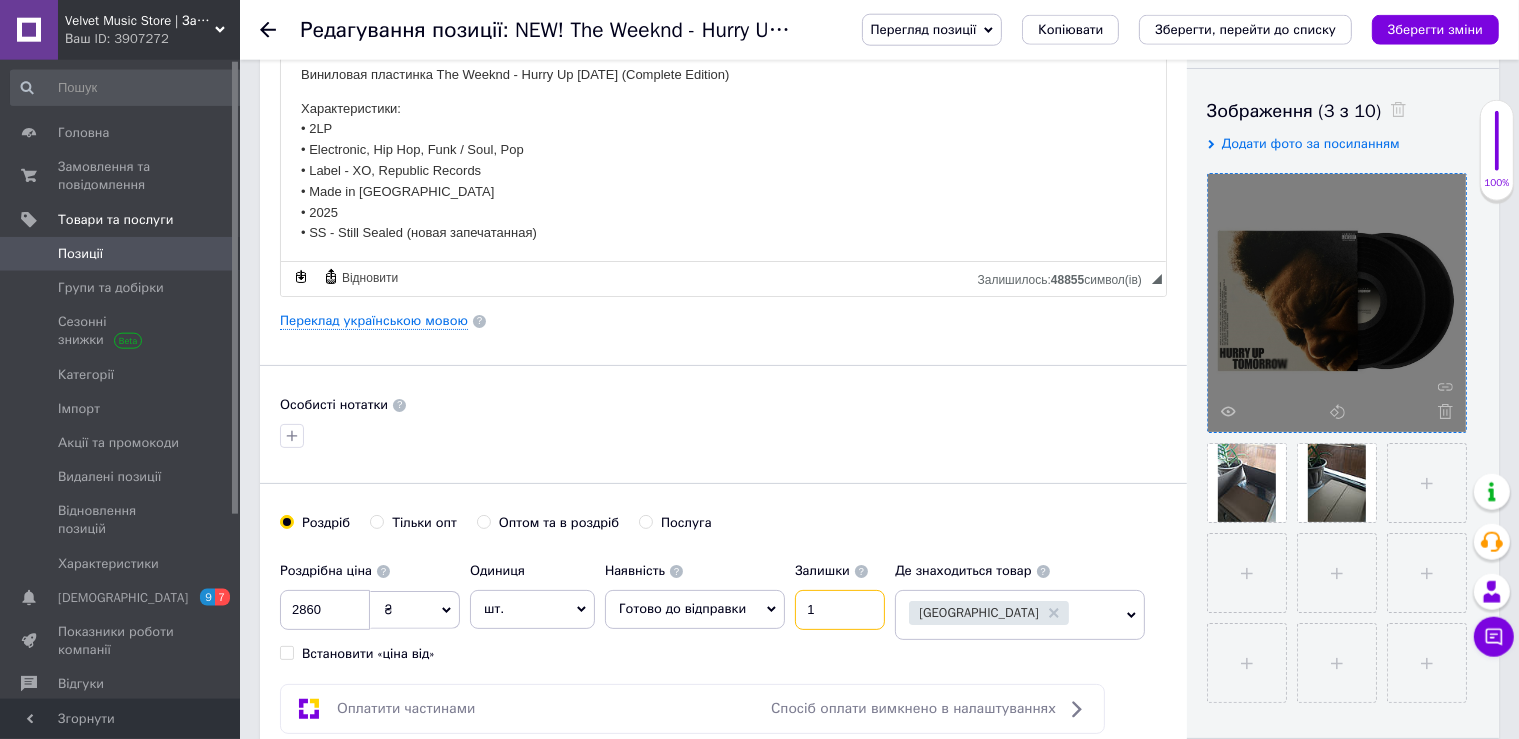 scroll, scrollTop: 281, scrollLeft: 0, axis: vertical 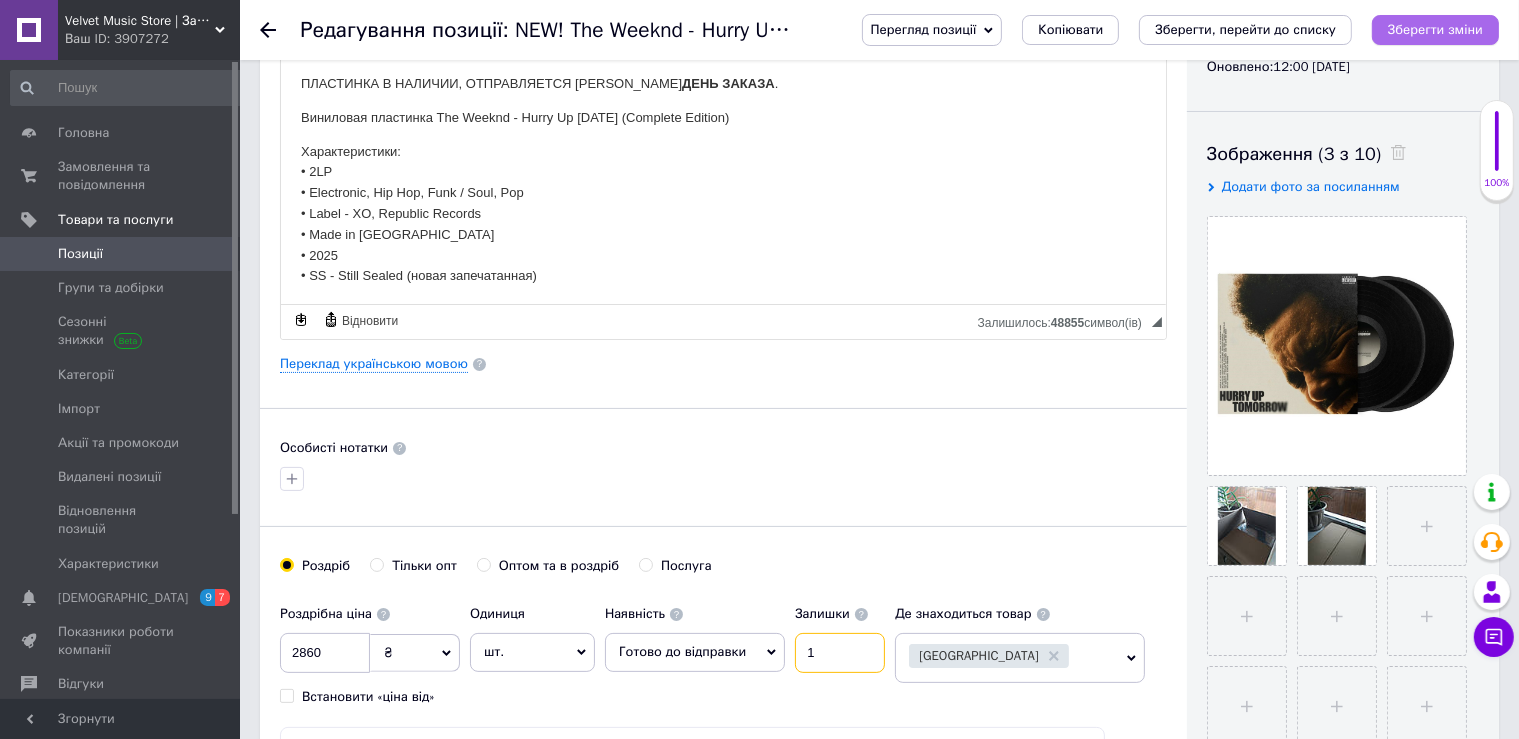 type on "1" 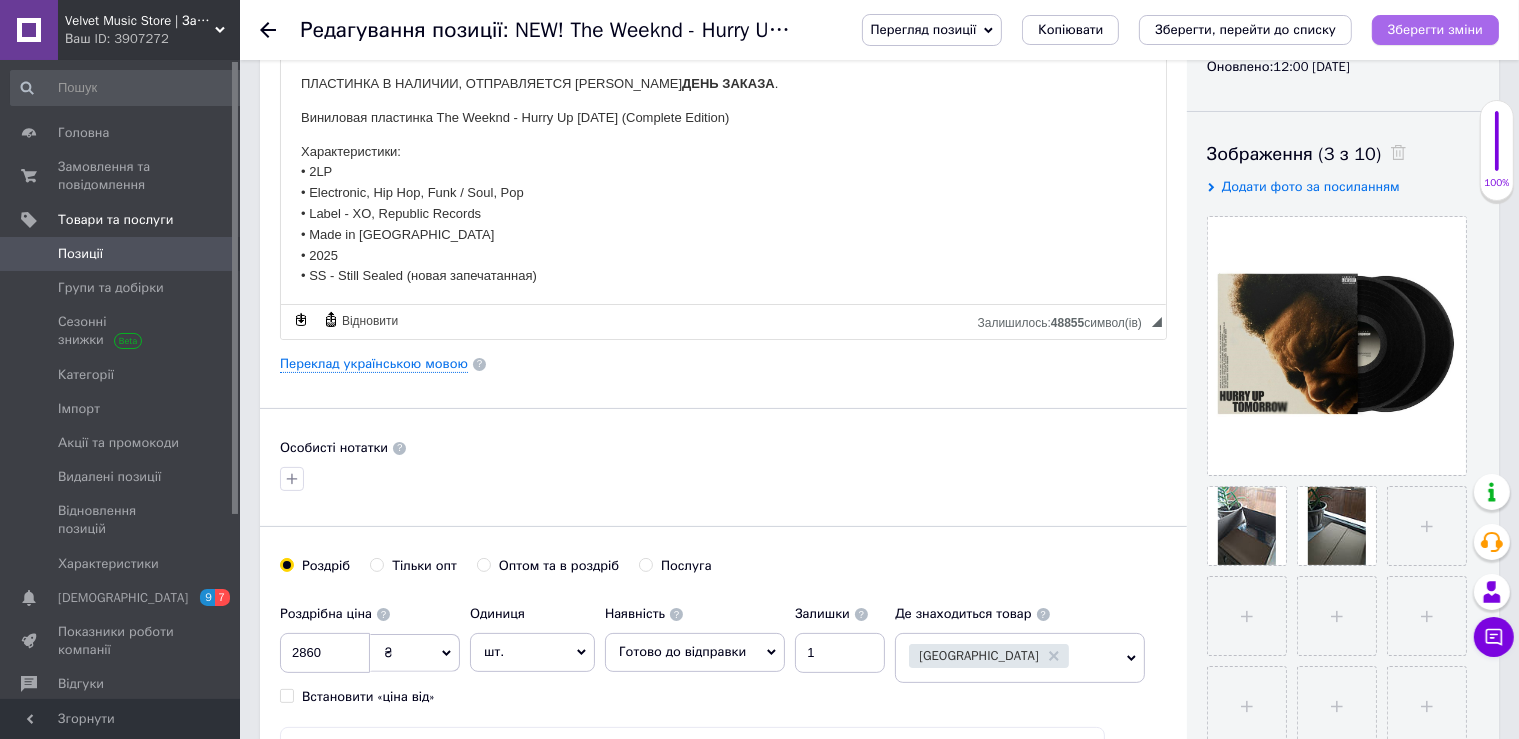 click on "Зберегти зміни" at bounding box center [1435, 29] 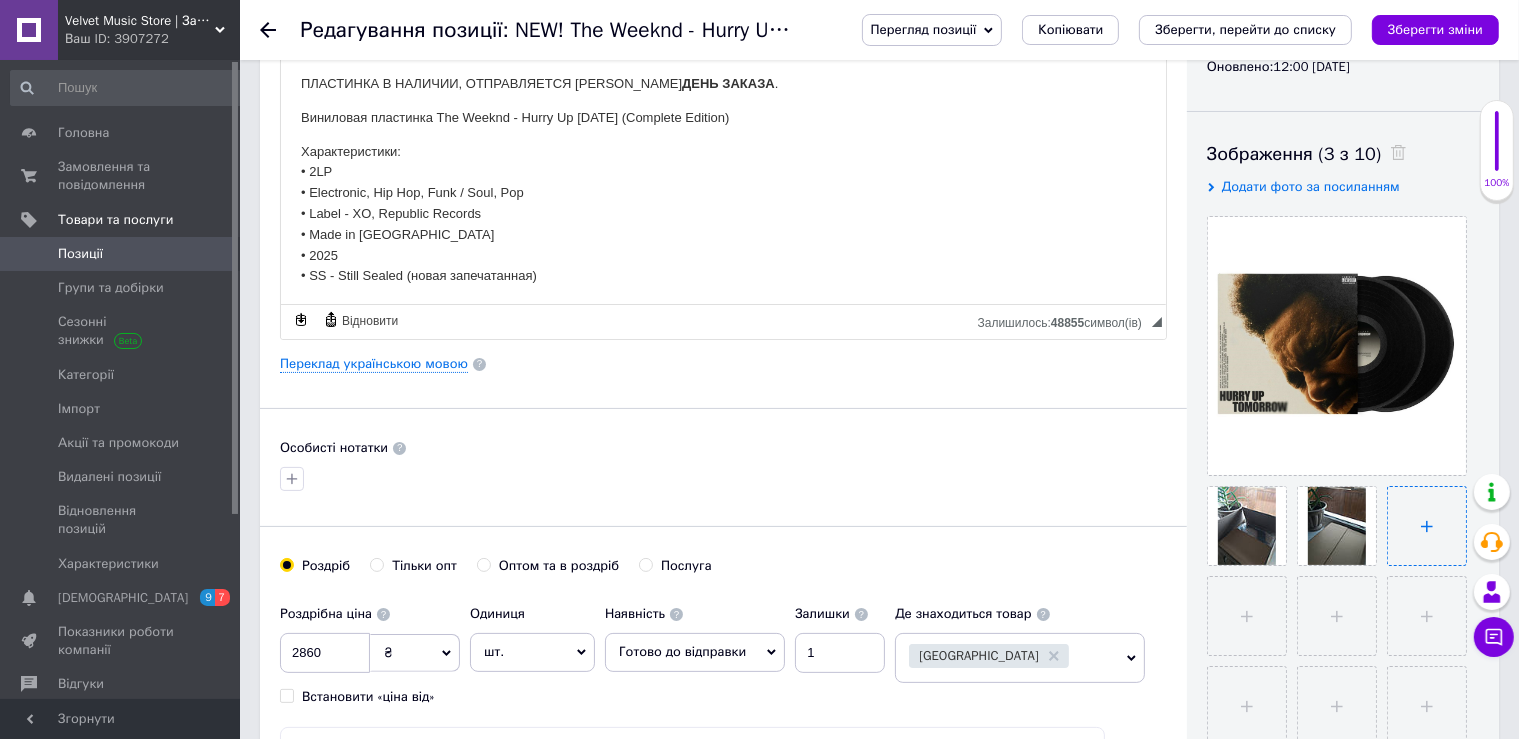 click at bounding box center (1427, 526) 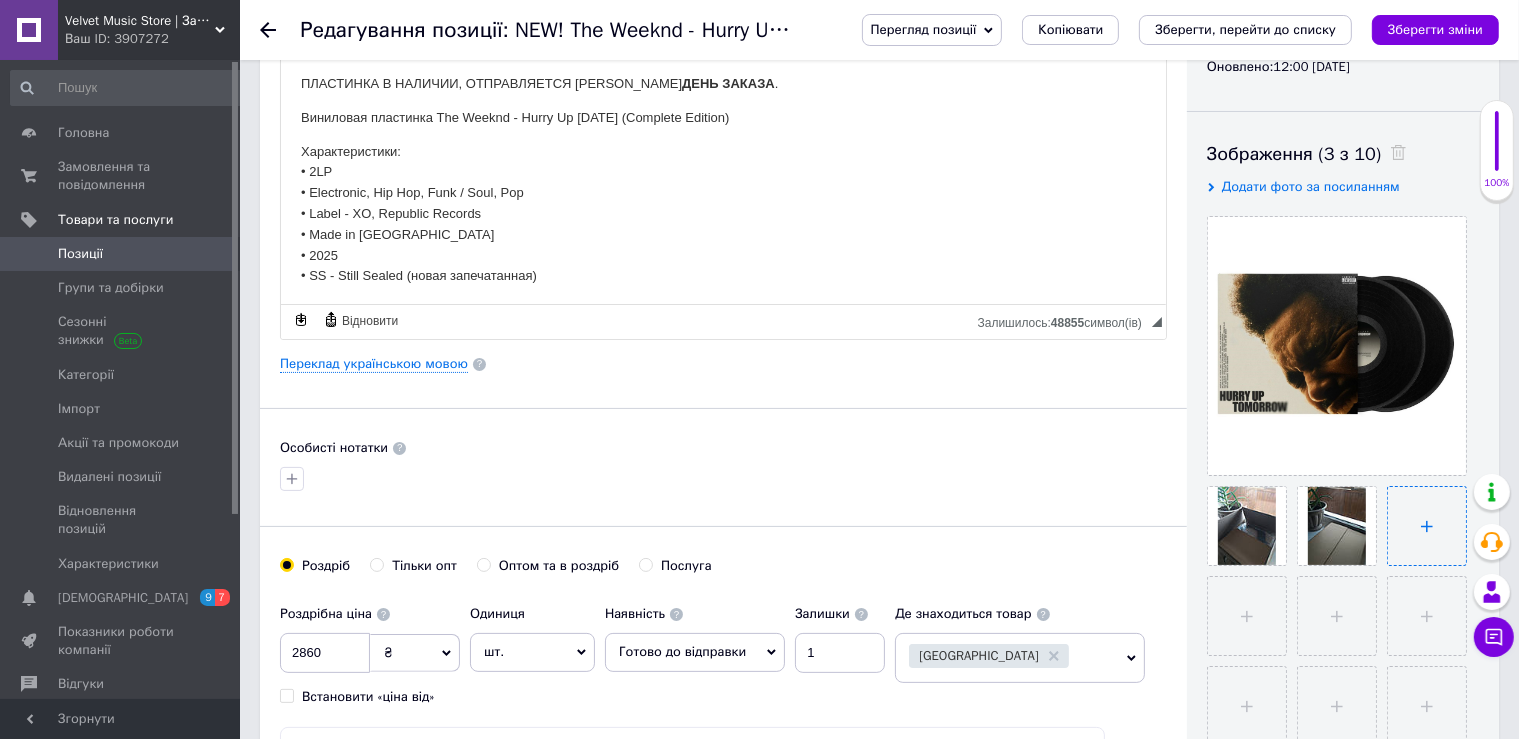 type on "C:\fakepath\R-33933588-1746974460-9369(1).jpg" 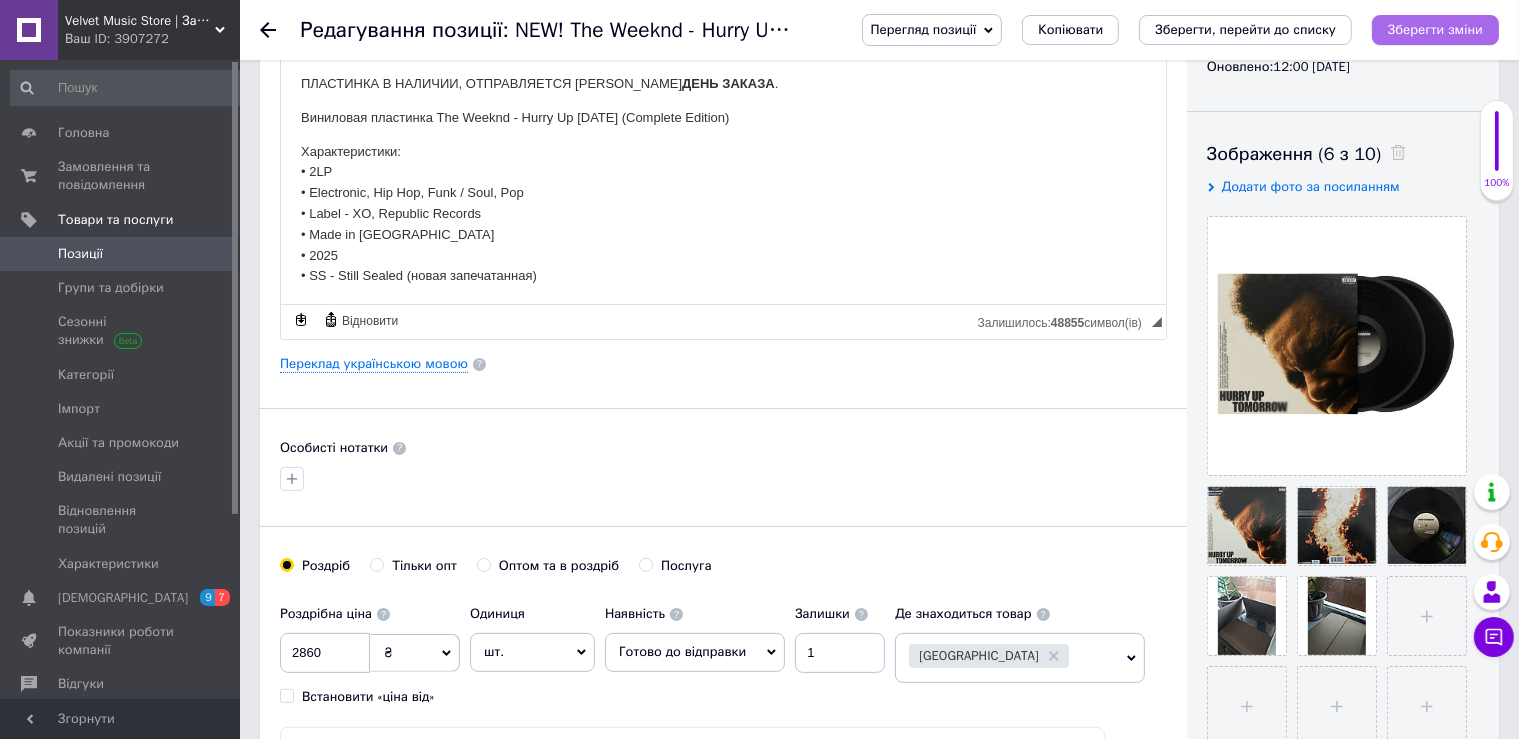 click on "Зберегти зміни" at bounding box center [1435, 29] 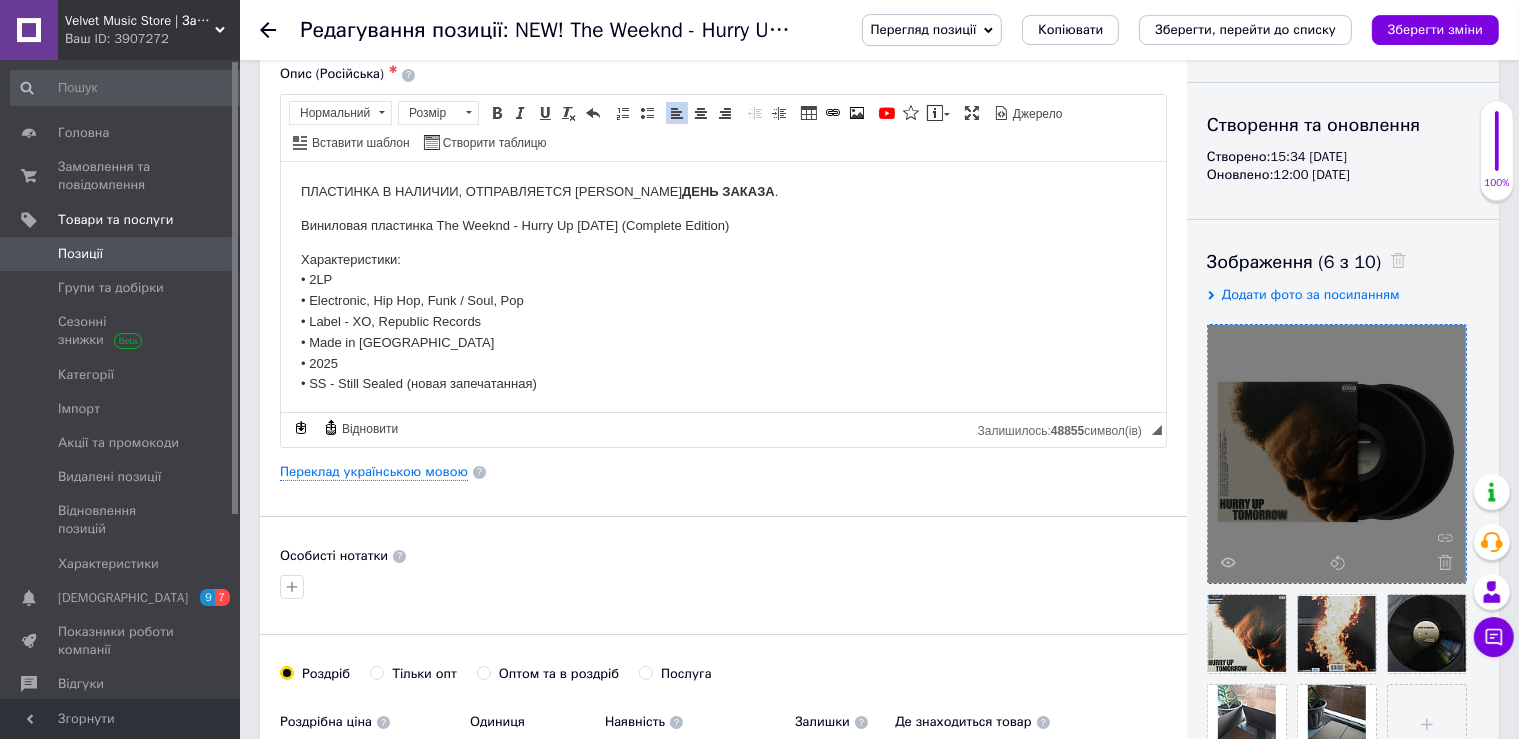 scroll, scrollTop: 281, scrollLeft: 0, axis: vertical 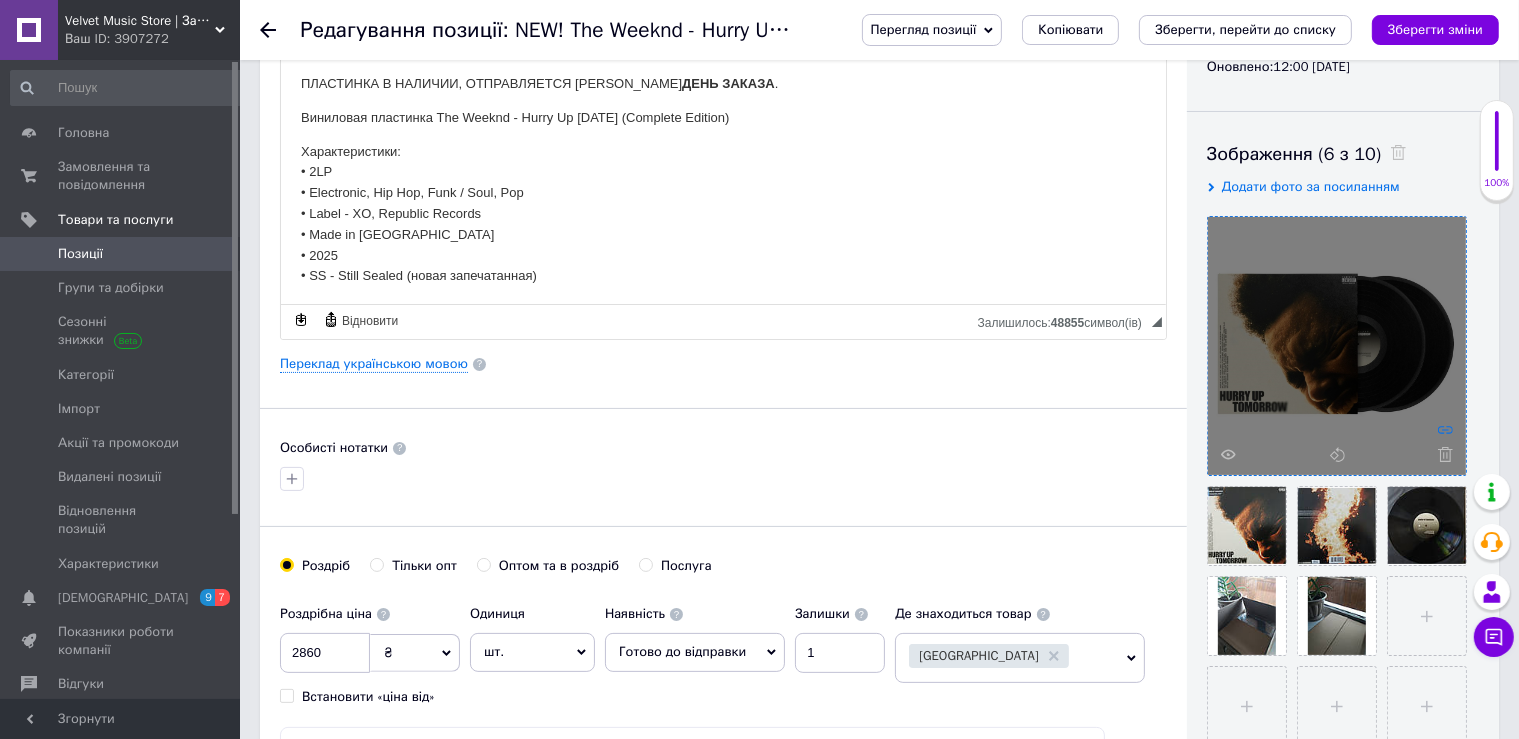 click 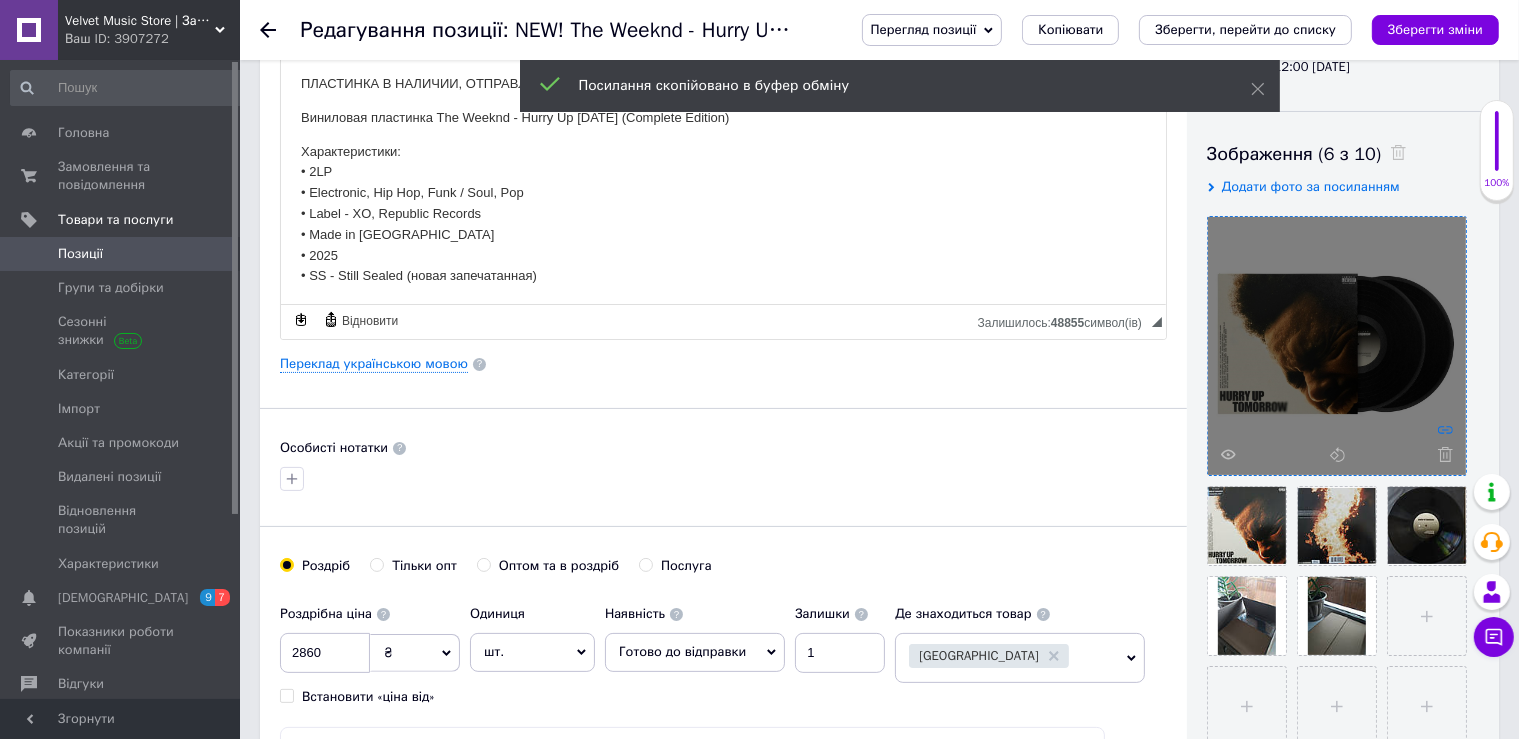 scroll, scrollTop: 280, scrollLeft: 0, axis: vertical 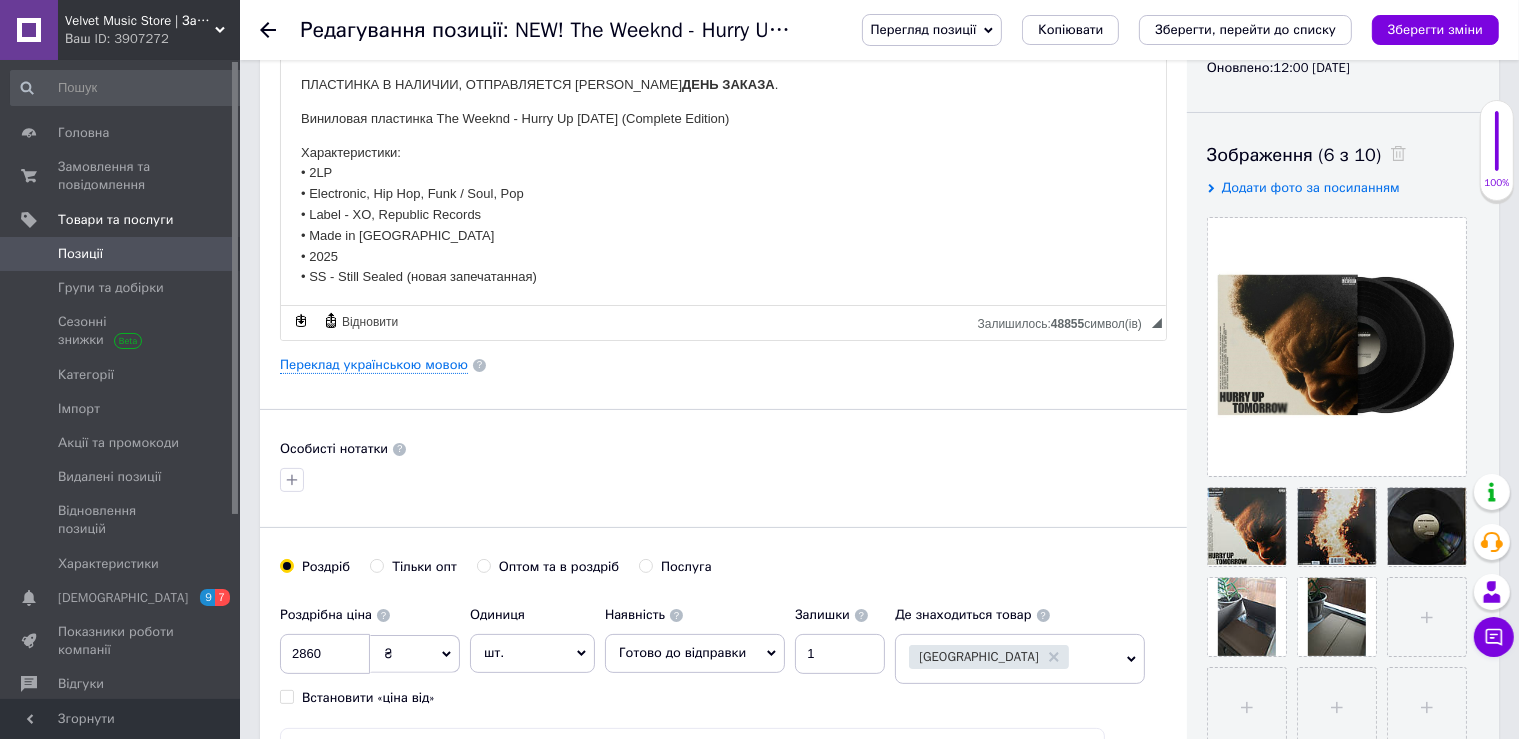click on "Позиції" at bounding box center (121, 254) 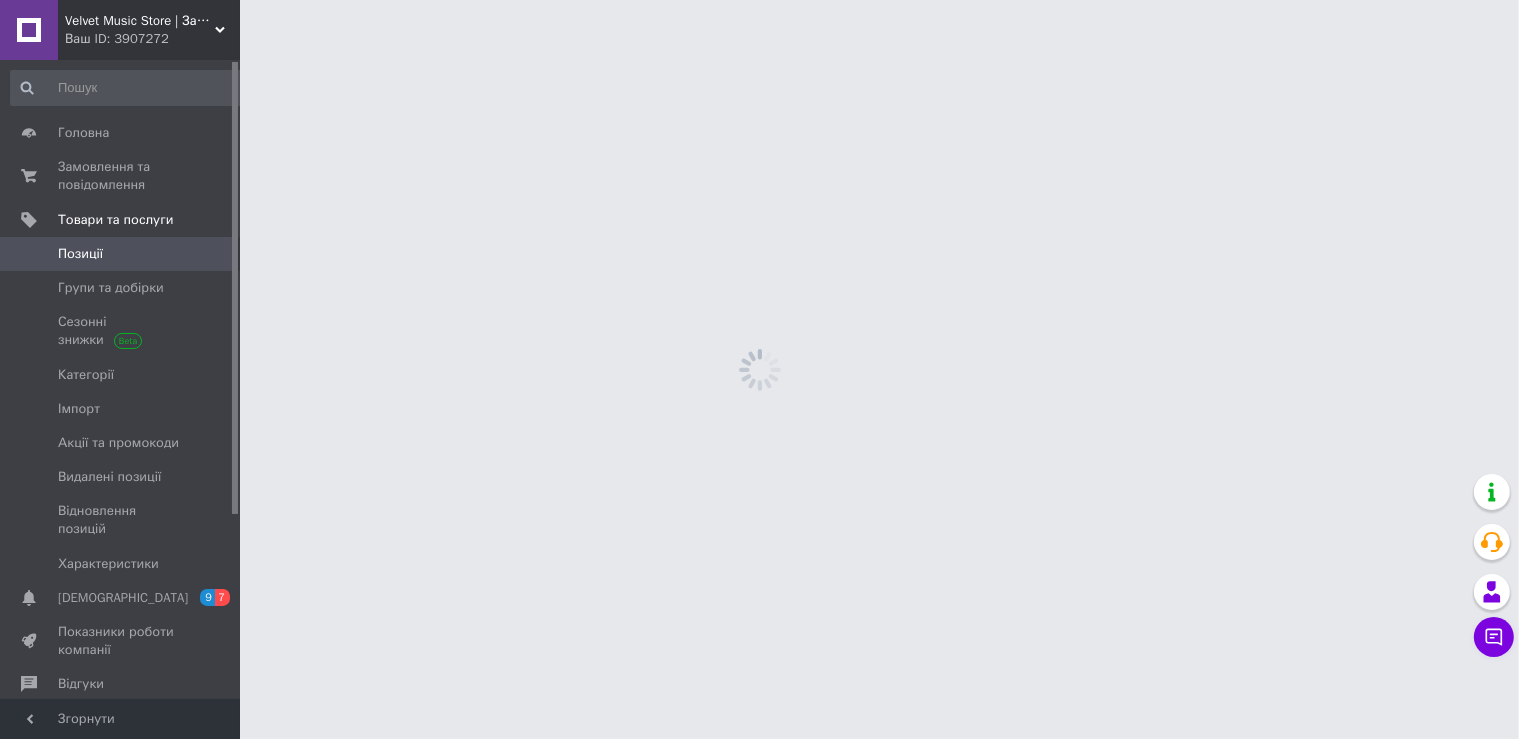 scroll, scrollTop: 0, scrollLeft: 0, axis: both 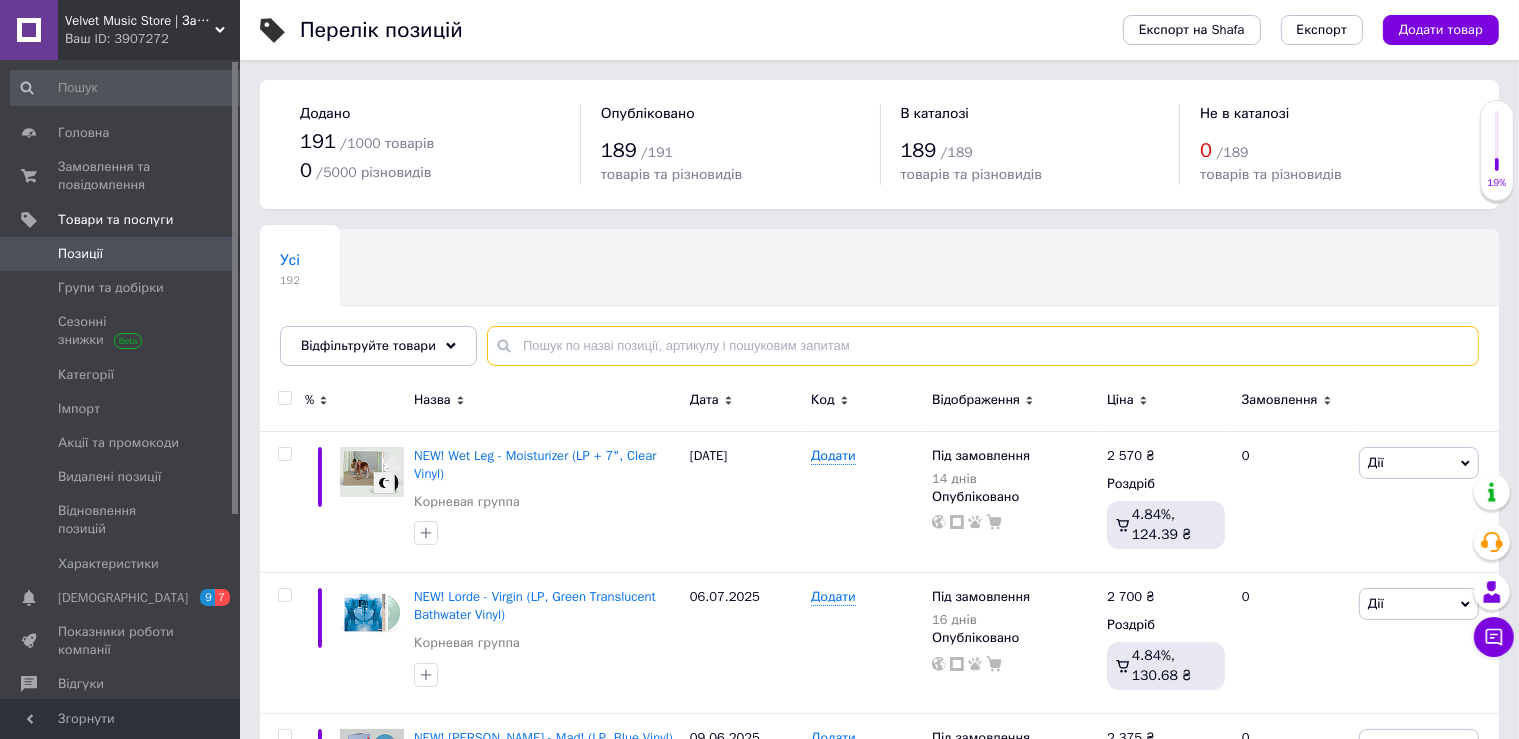 click at bounding box center (983, 346) 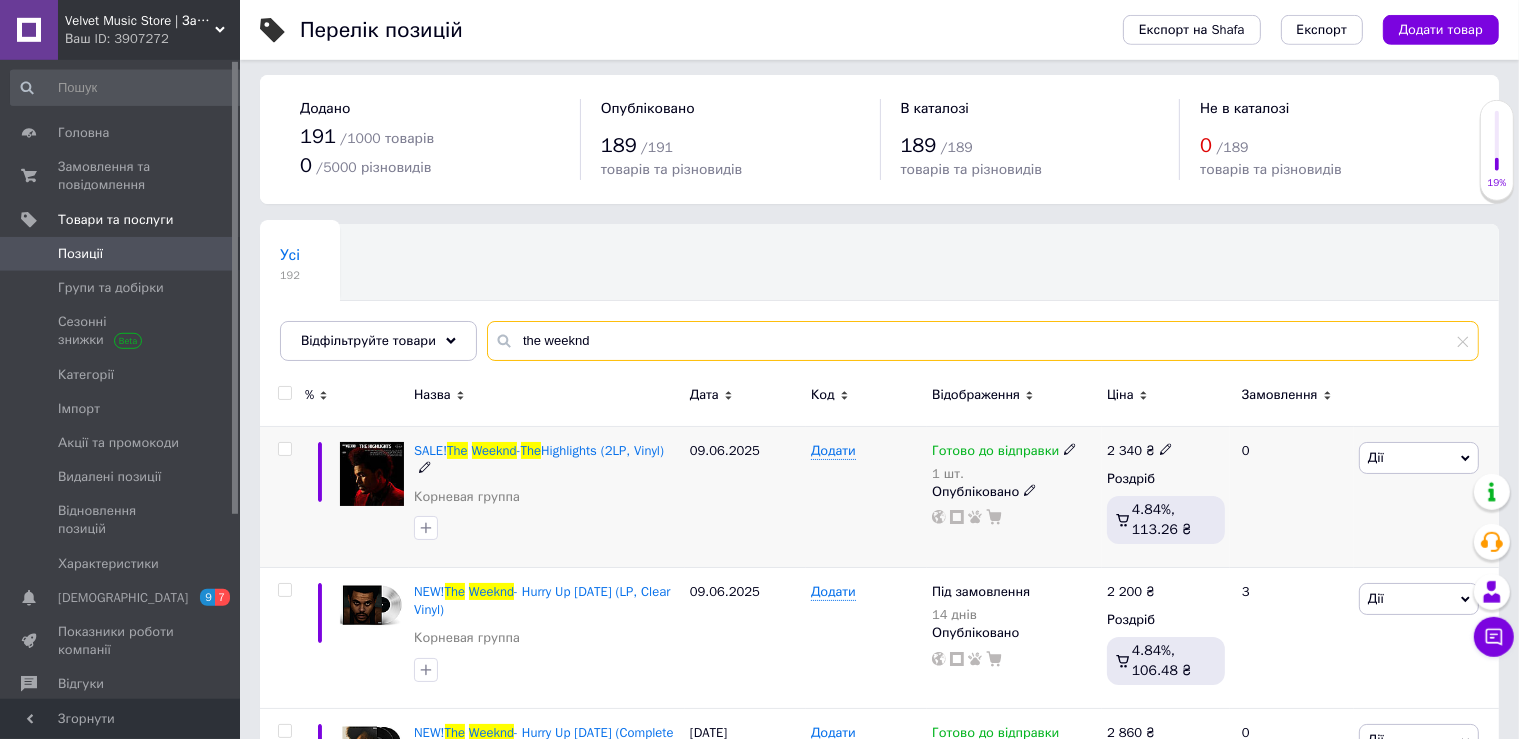 scroll, scrollTop: 134, scrollLeft: 0, axis: vertical 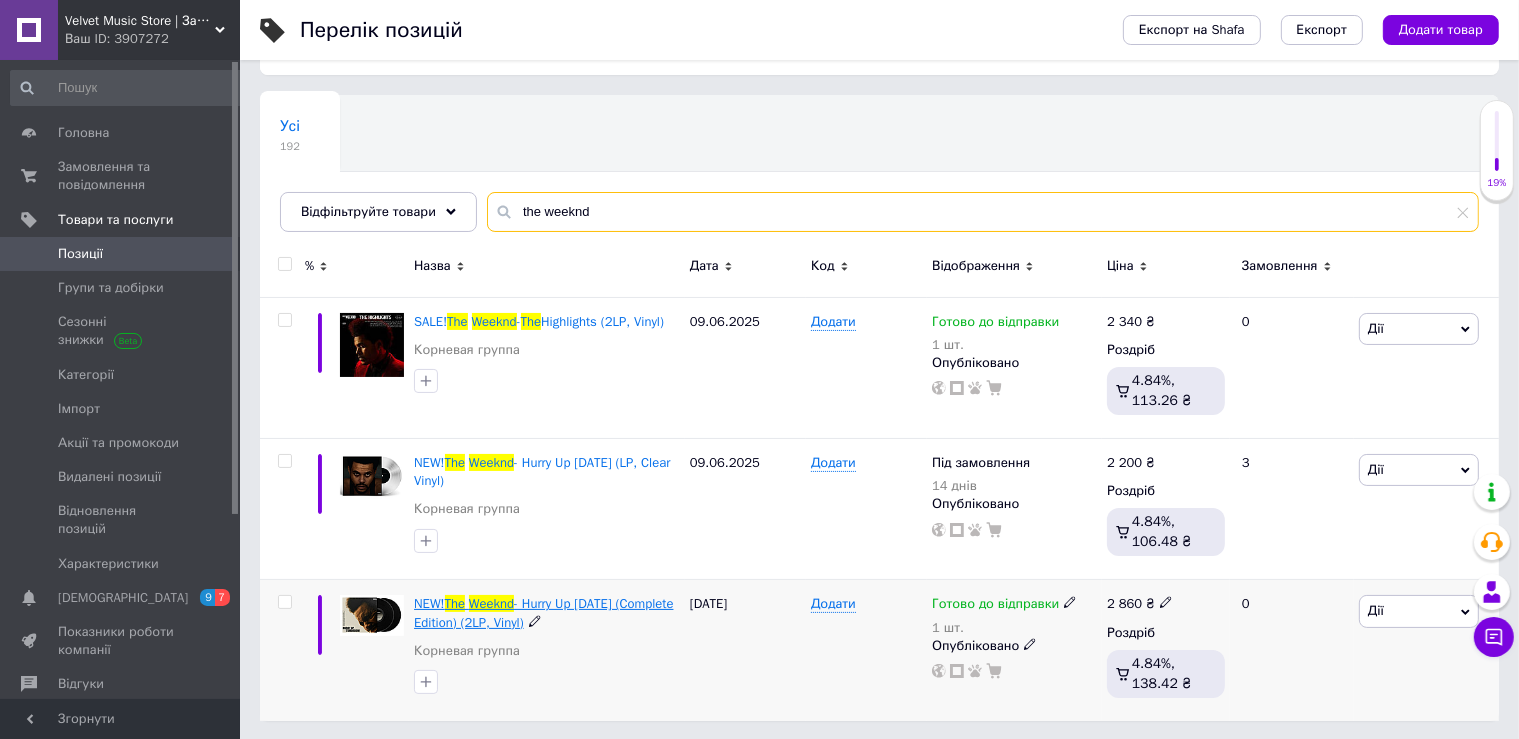 type on "the weeknd" 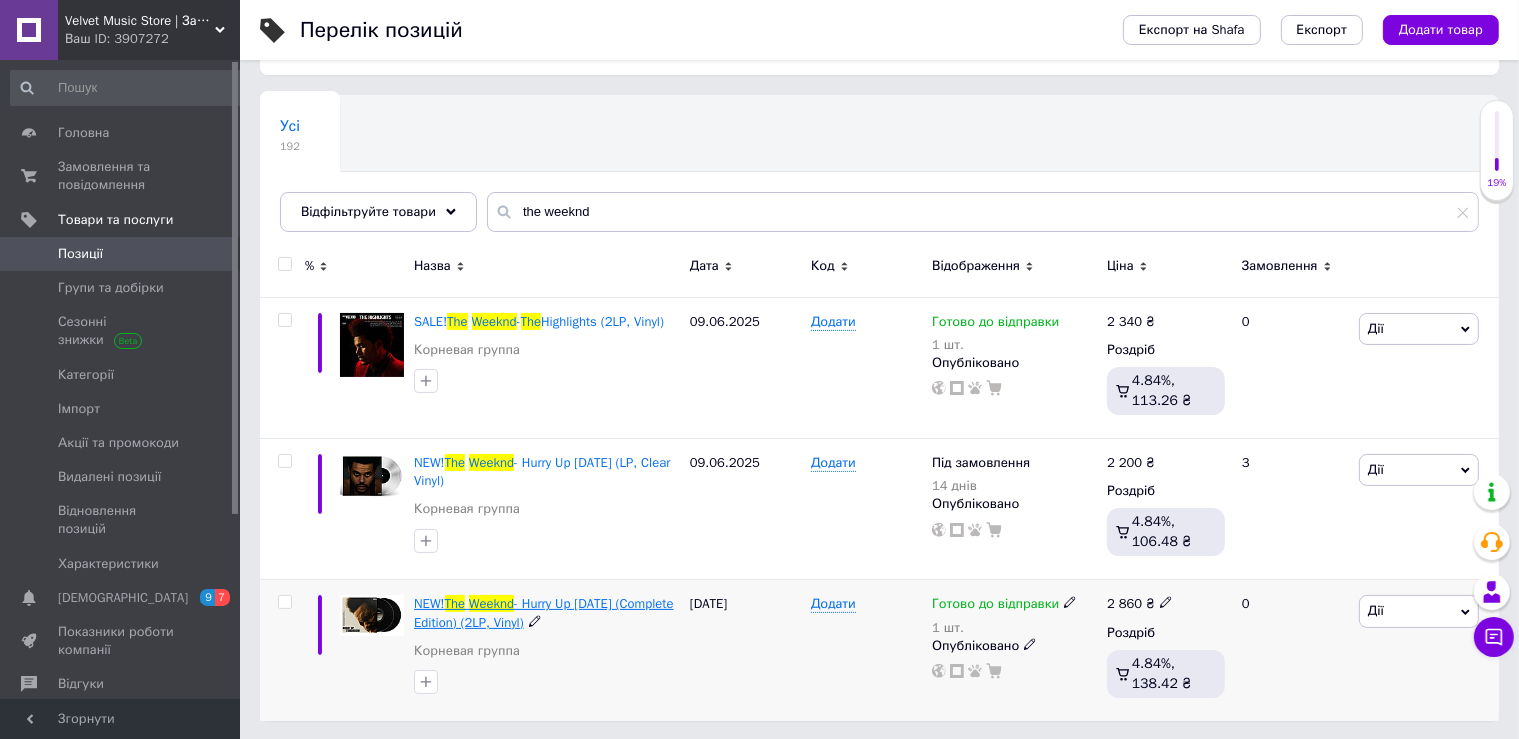 click on "- Hurry Up [DATE] (Complete Edition) (2LP, Vinyl)" at bounding box center [543, 612] 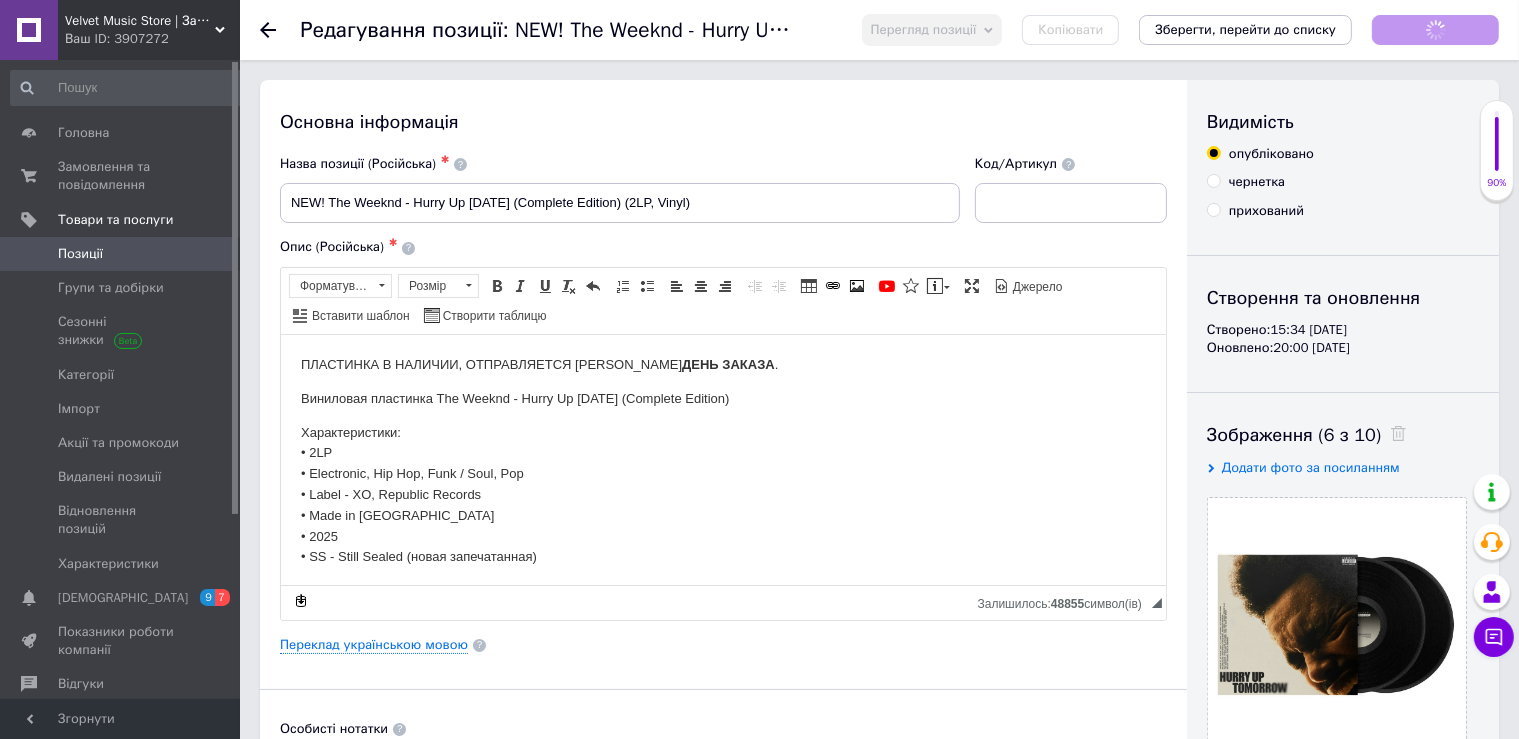 scroll, scrollTop: 0, scrollLeft: 0, axis: both 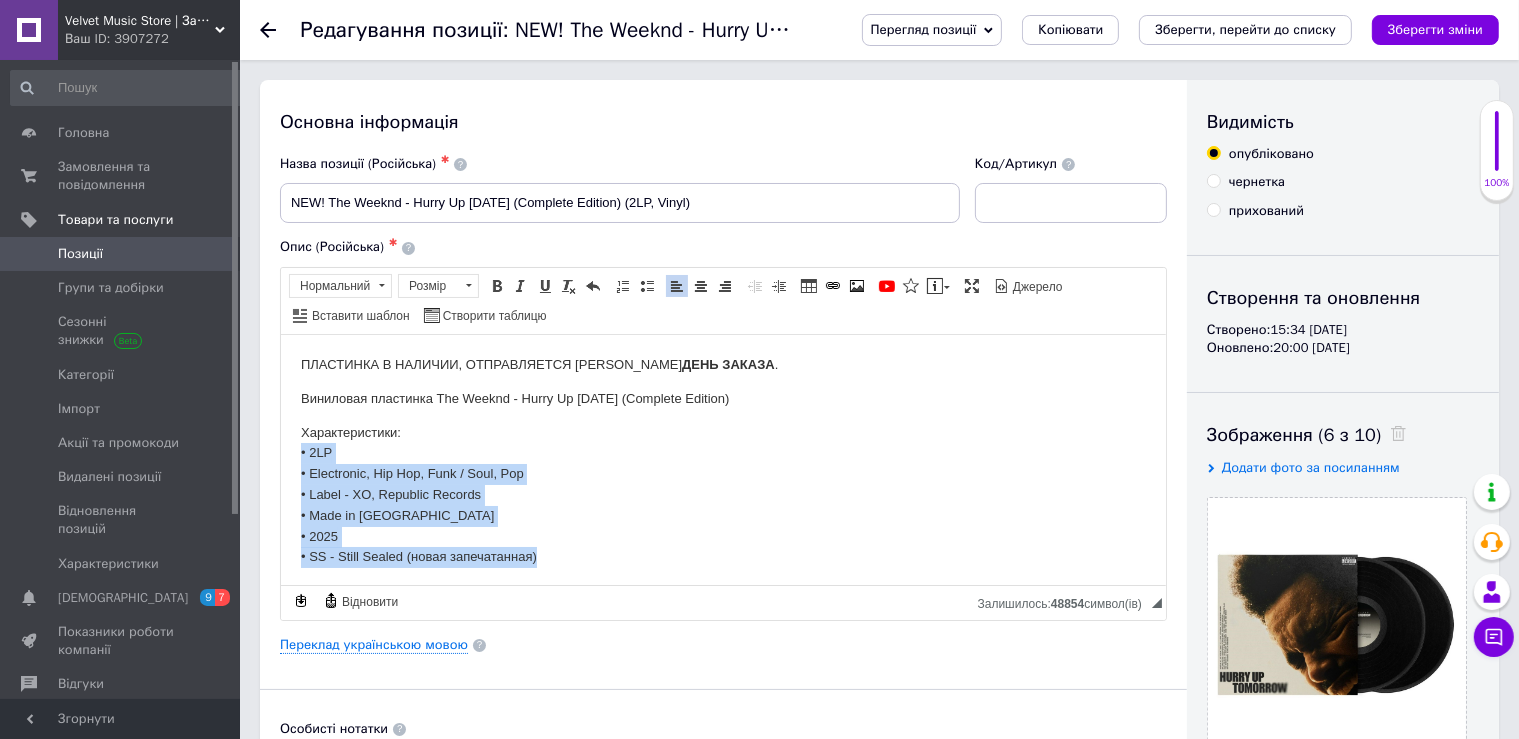 drag, startPoint x: 289, startPoint y: 444, endPoint x: 576, endPoint y: 550, distance: 305.94934 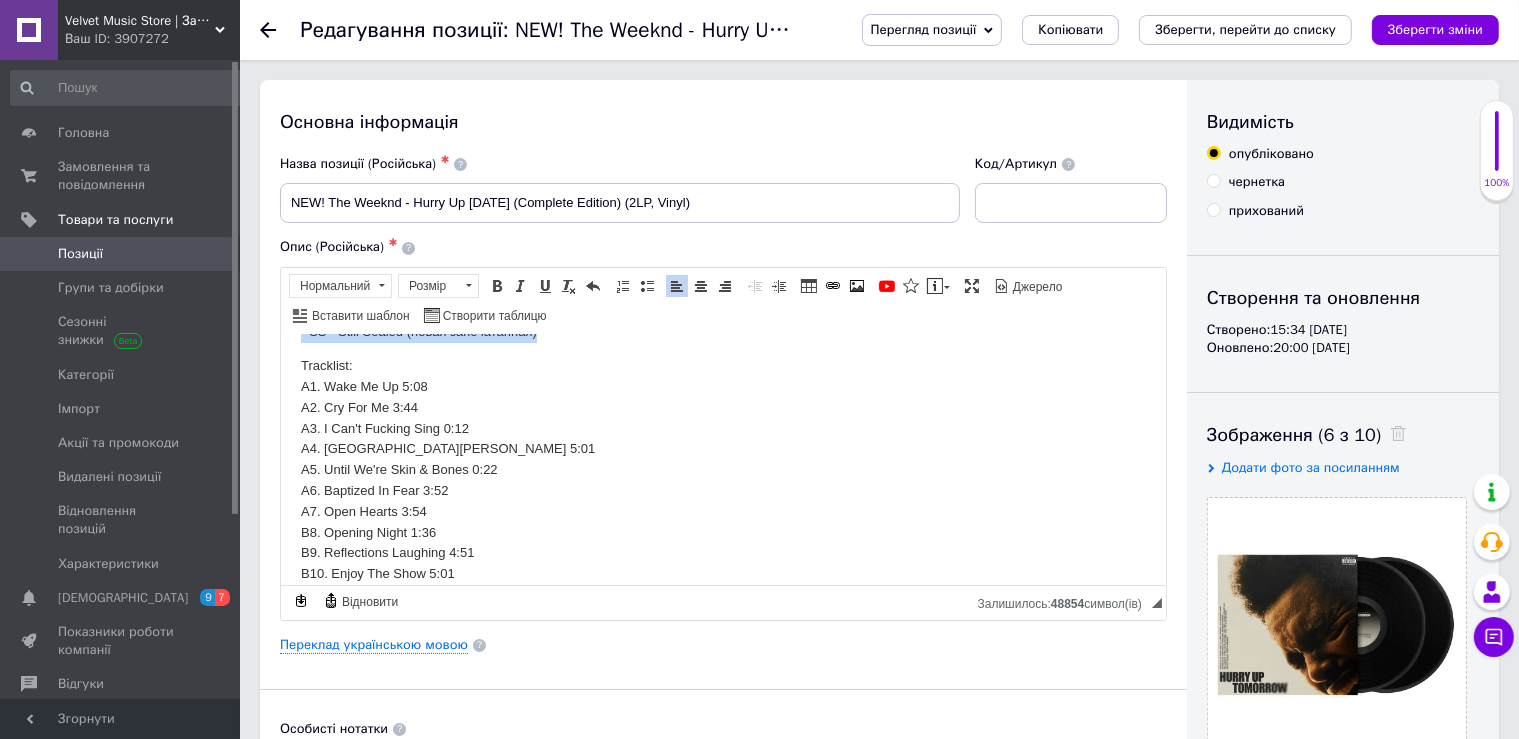 scroll, scrollTop: 0, scrollLeft: 0, axis: both 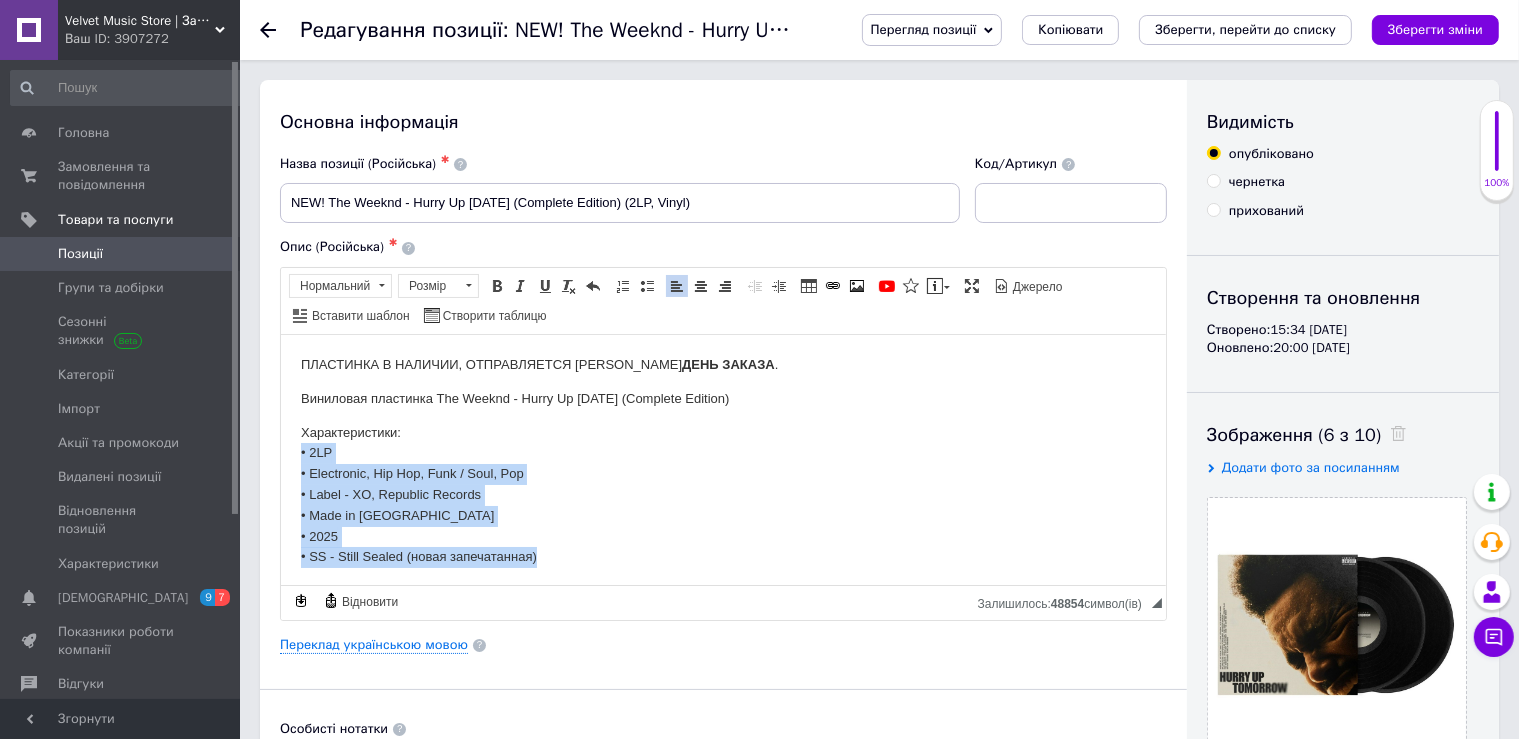 copy on "• 2LP • Electronic, Hip Hop, Funk / Soul, Pop • Label - XO, Republic Records • Made in [GEOGRAPHIC_DATA] • 2025 • SS - Still Sealed (новая запечатанная)" 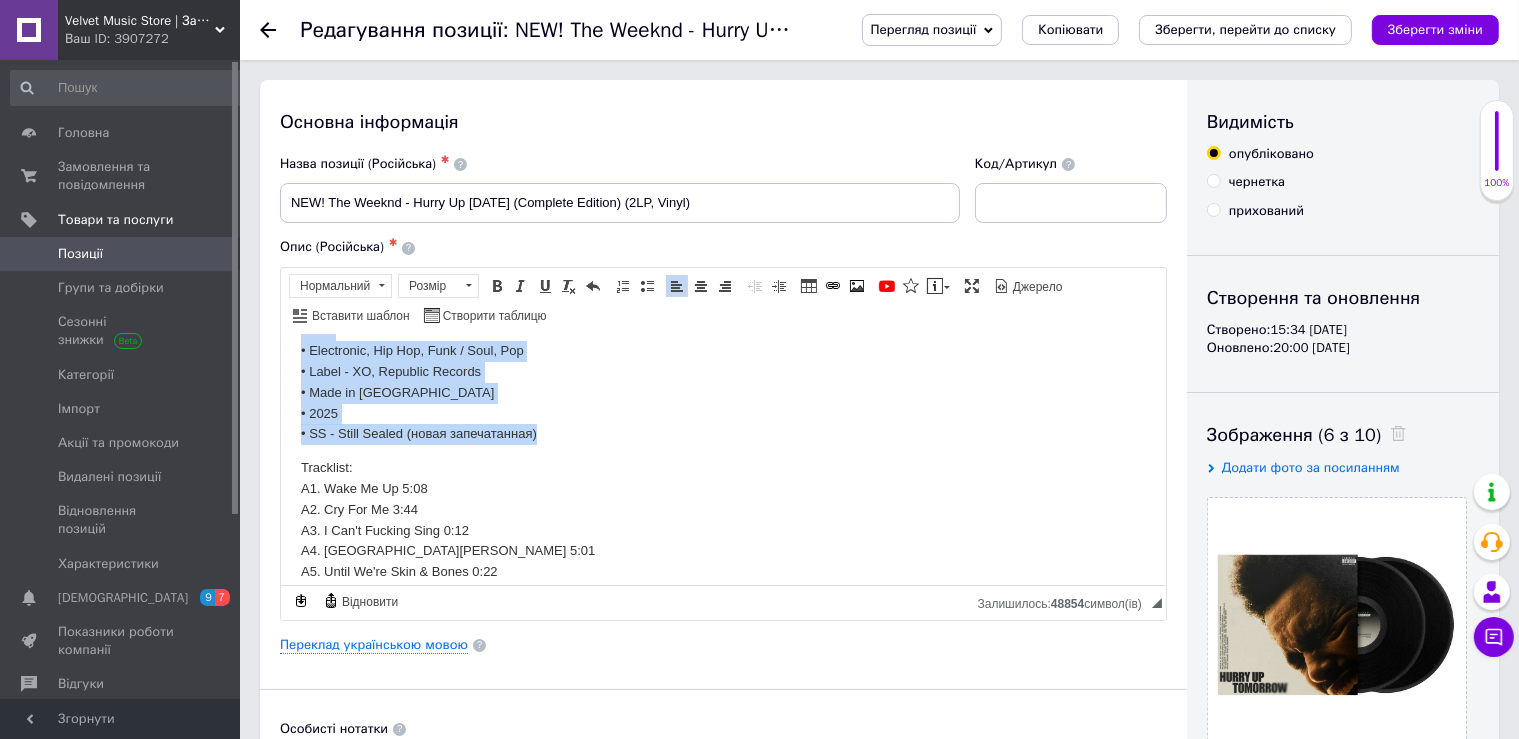 scroll, scrollTop: 225, scrollLeft: 0, axis: vertical 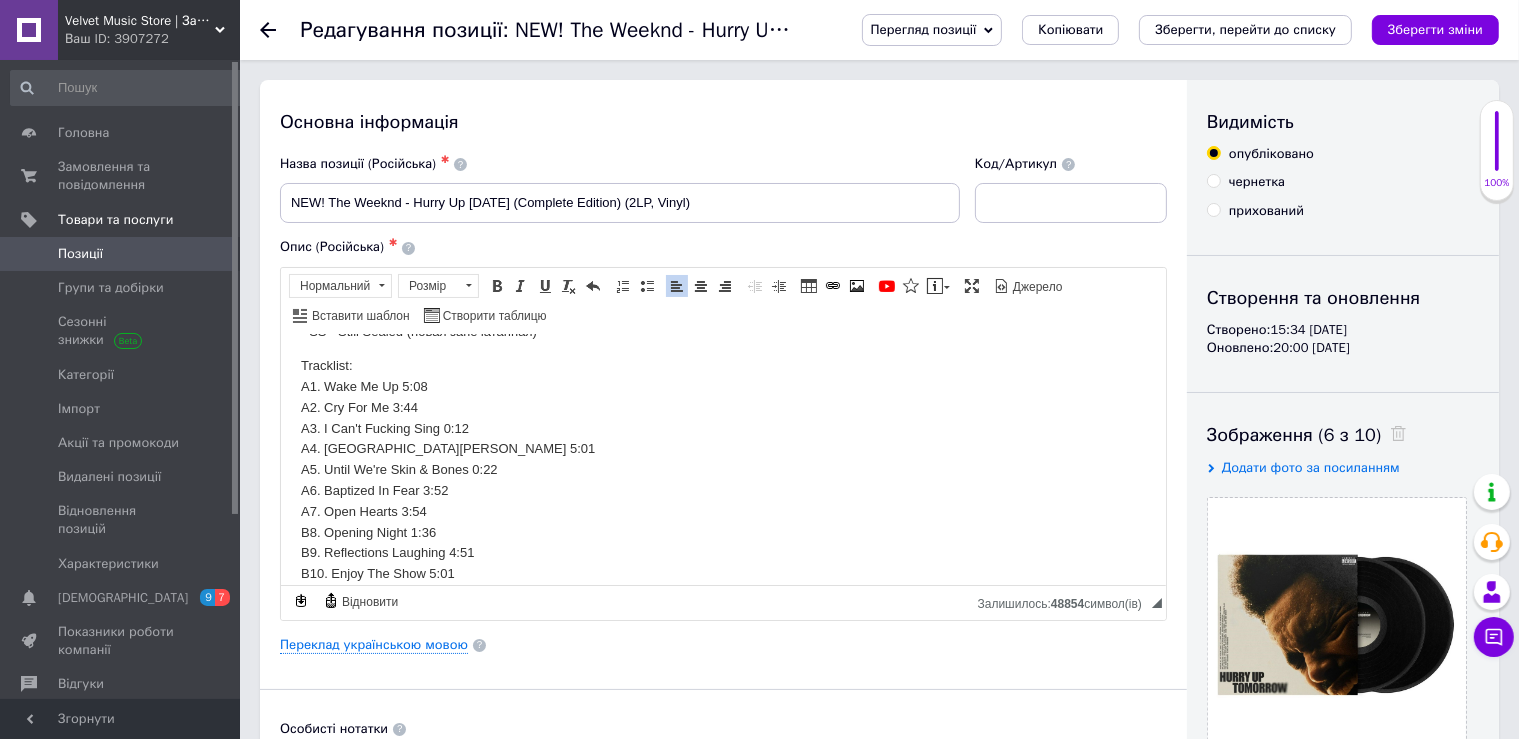 click on "Tracklist: A1. Wake Me Up 5:08 A2. Cry For Me 3:44 A3. I Can't Fucking Sing 0:12 A4. [GEOGRAPHIC_DATA][PERSON_NAME] 5:01 A5. Until We're Skin & Bones 0:22 A6. Baptized In Fear 3:52 A7. Open Hearts 3:54 B8. Opening Night 1:36 B9. Reflections Laughing 4:51 B10. Enjoy The Show 5:01 B11. Given Up On Me 5:54 B12. I Can't Wait To Get There 3:08 C13. Timeless 4:16 C14. [GEOGRAPHIC_DATA] 4:37 C15. Take Me Back To LA 4:13 C16. Big Sleep 3:45 C17. Give Me Mercy 3:36 D18. Drive 3:08 D19. The Abyss 4:42 D20. Red Terror 3:51 D21. Without a Warning 4:57 D22. Hurry Up [DATE] 4:51" at bounding box center (722, 594) 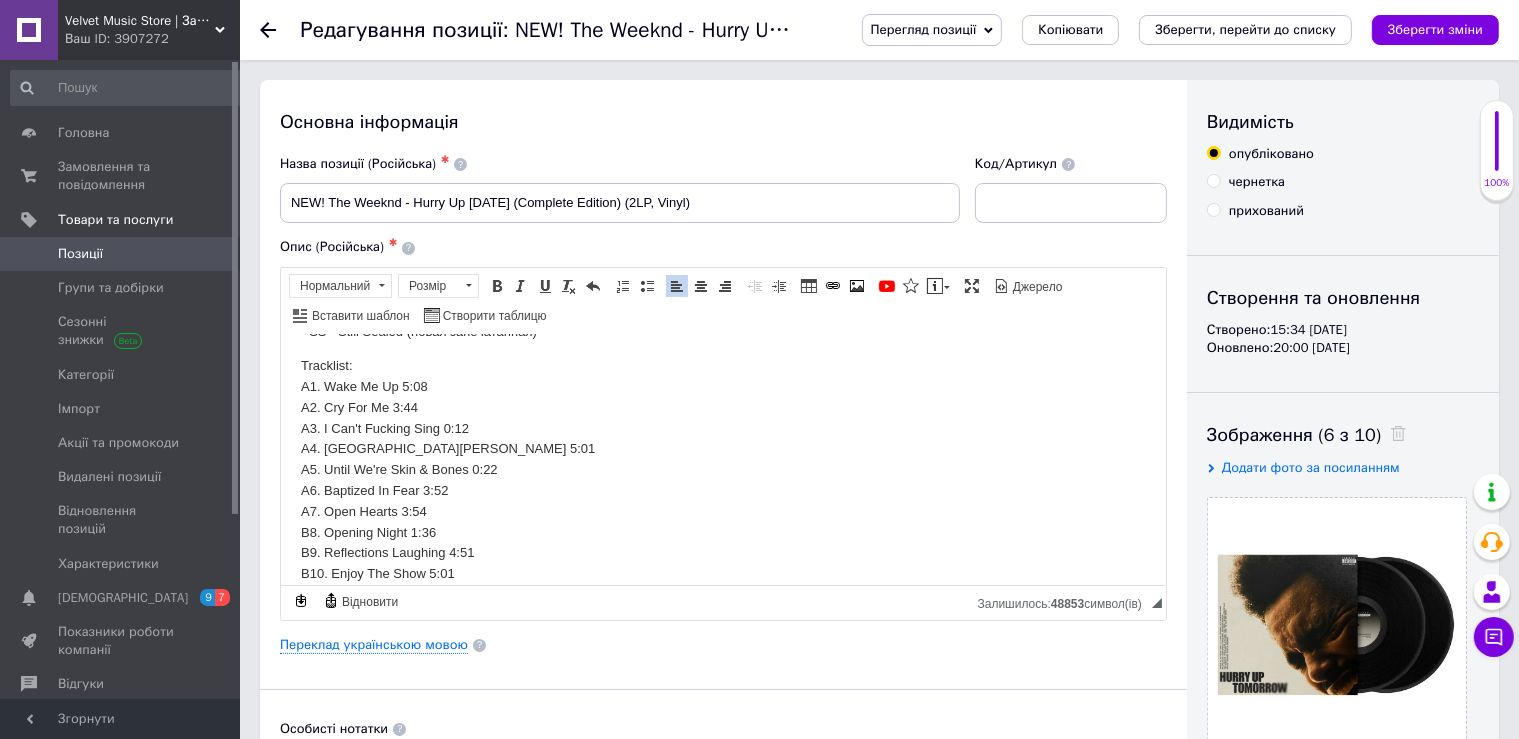 click on "Tracklist: A1. Wake Me Up 5:08 A2. Cry For Me 3:44 A3. I Can't Fucking Sing 0:12 A4. [GEOGRAPHIC_DATA][PERSON_NAME] 5:01 A5. Until We're Skin & Bones 0:22 A6. Baptized In Fear 3:52 A7. Open Hearts 3:54 B8. Opening Night 1:36 B9. Reflections Laughing 4:51 B10. Enjoy The Show 5:01 B11. Given Up On Me 5:54 B12. I Can't Wait To Get There 3:08 C13. Timeless 4:16 C14. [GEOGRAPHIC_DATA] 4:37 C15. Take Me Back To LA 4:13 C16. Big Sleep 3:45 C17. Give Me Mercy 3:36 D18. Drive 3:08 D19. The Abyss 4:42 D20. Red Terror 3:51 D21. Without a Warning 4:57 D22. Hurry Up [DATE] 4:51" at bounding box center (722, 594) 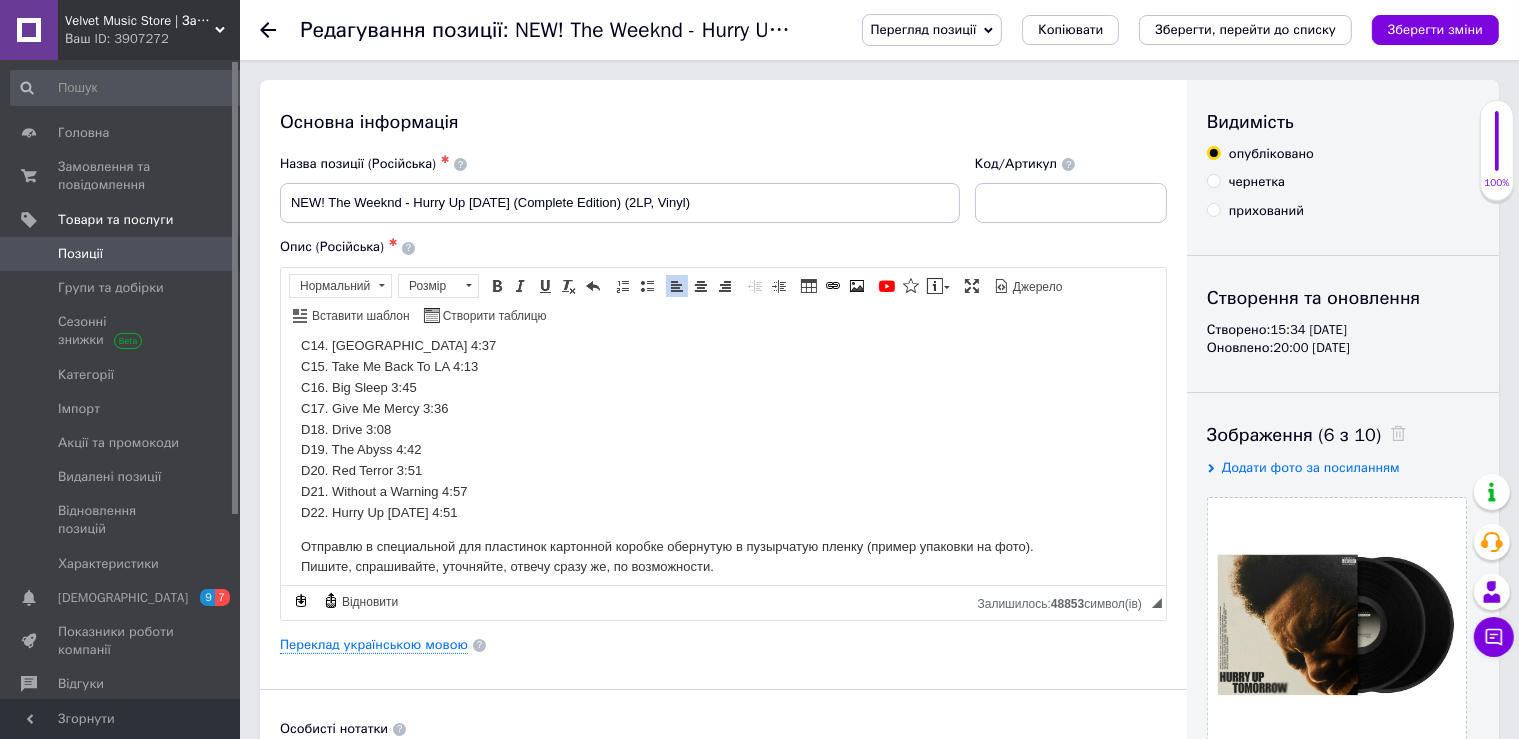 scroll, scrollTop: 584, scrollLeft: 0, axis: vertical 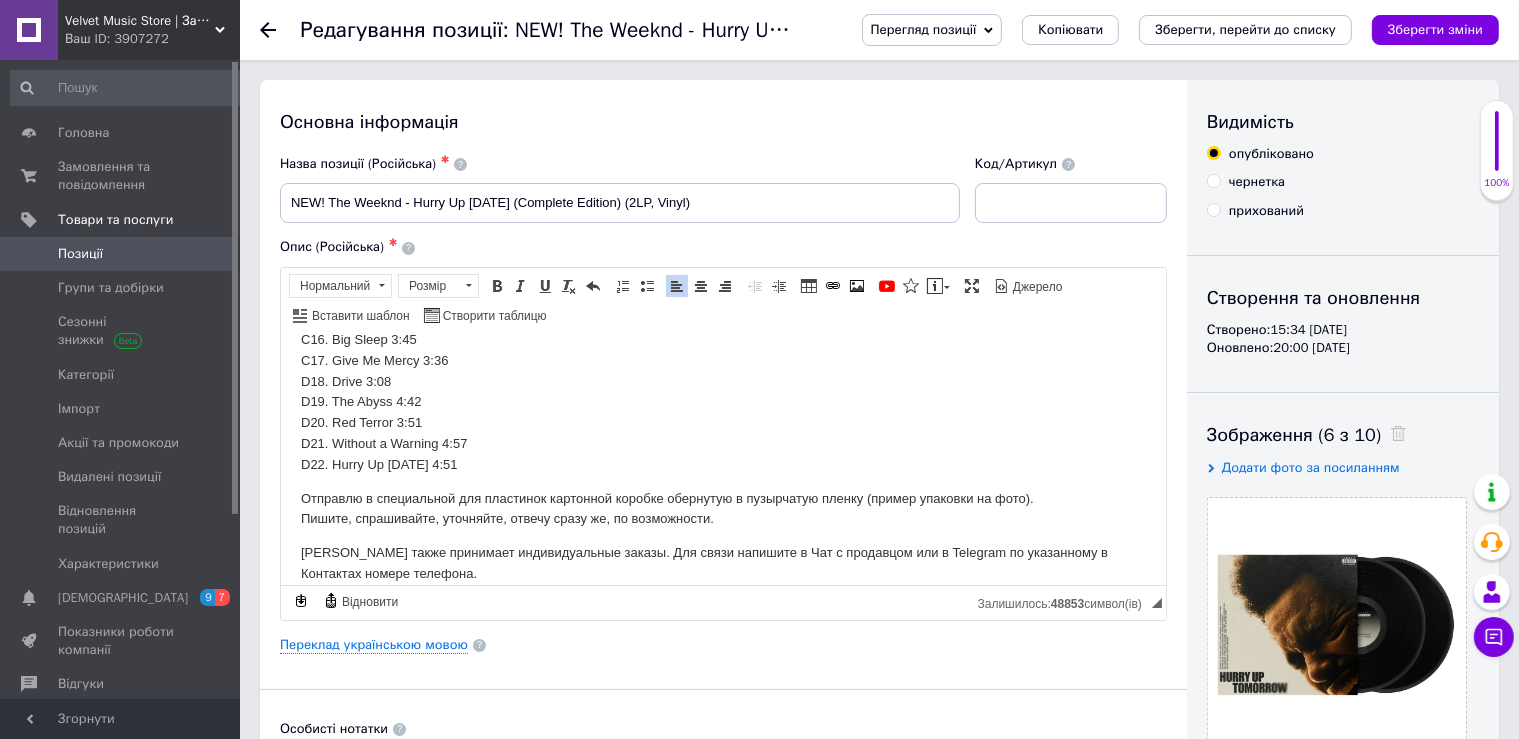 click on "Tracklist: A1. Wake Me Up 5:08 A2. Cry For Me 3:44 A3. I Can't Fucking Sing 0:12 A4. [GEOGRAPHIC_DATA][PERSON_NAME] 5:01 A5. Until We're Skin & Bones 0:22 A6. Baptized In Fear 3:52 A7. Open Hearts 3:54 B8. Opening Night 1:36 B9. Reflections Laughing 4:51 B10. Enjoy The Show 5:01 B11. Given Up On Me 5:54 B12. I Can't Wait To Get There 3:08 C13. Timeless 4:16 C14. [GEOGRAPHIC_DATA] 4:37 C15. Take Me Back To LA 4:13 C16. Big Sleep 3:45 C17. Give Me Mercy 3:36 D18. Drive 3:08 D19. The Abyss 4:42 D20. Red Terror 3:51 D21. Without a Warning 4:57 D22. Hurry Up [DATE] 4:51" at bounding box center (722, 235) 